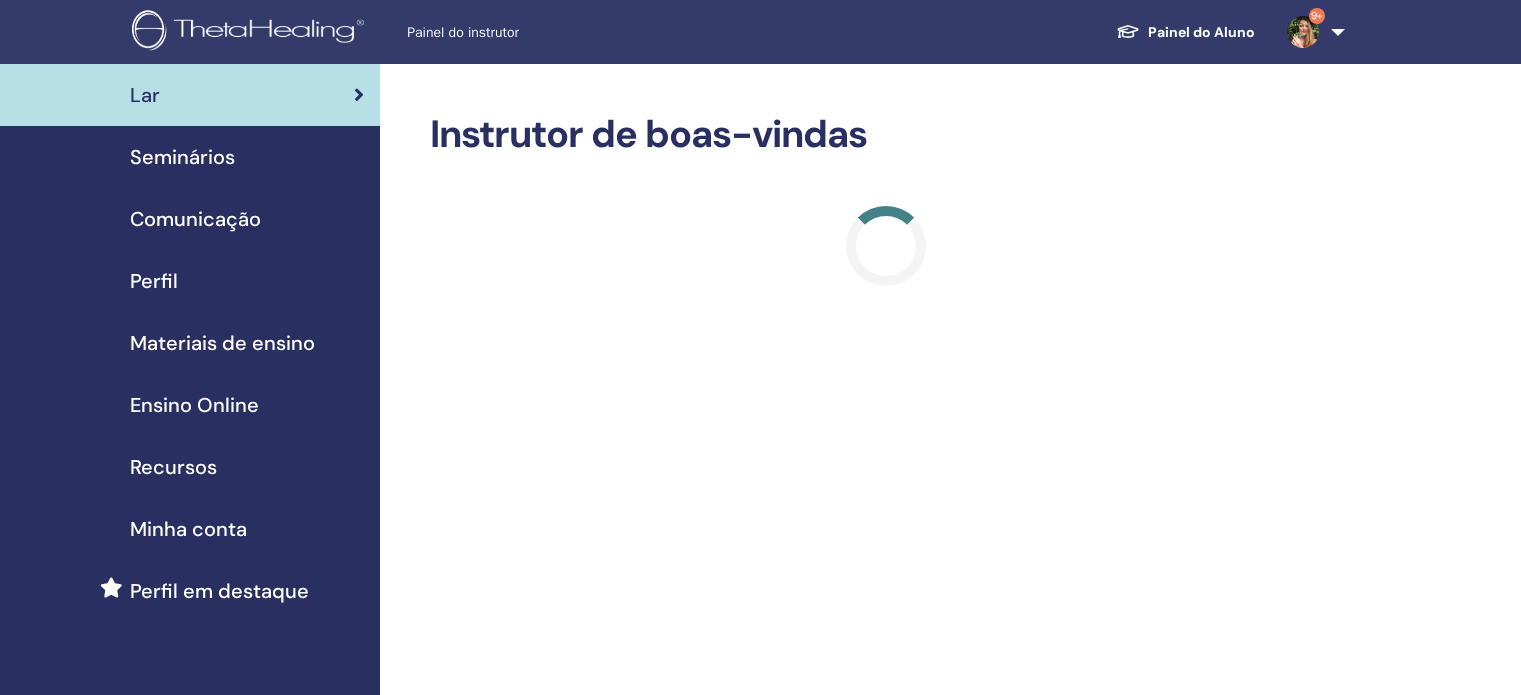 scroll, scrollTop: 0, scrollLeft: 0, axis: both 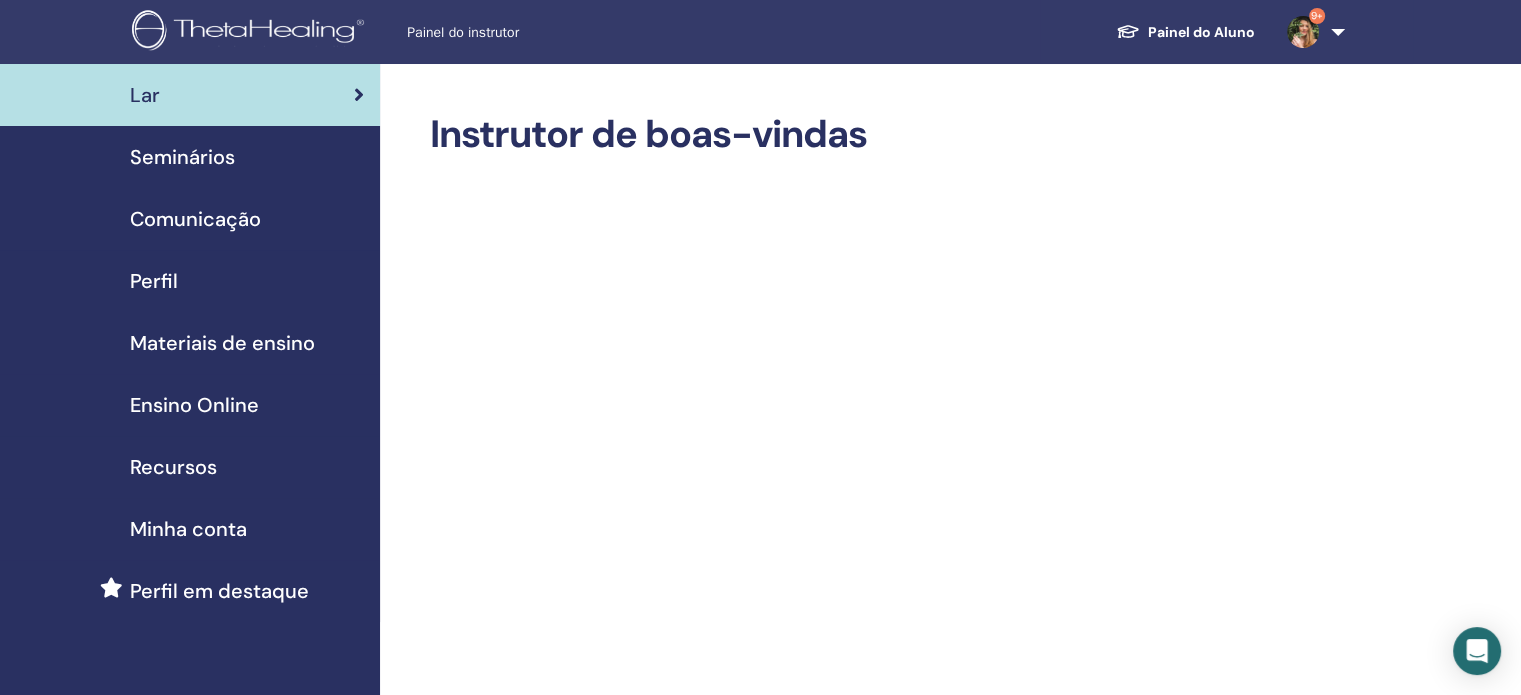 click on "Seminários" at bounding box center [190, 157] 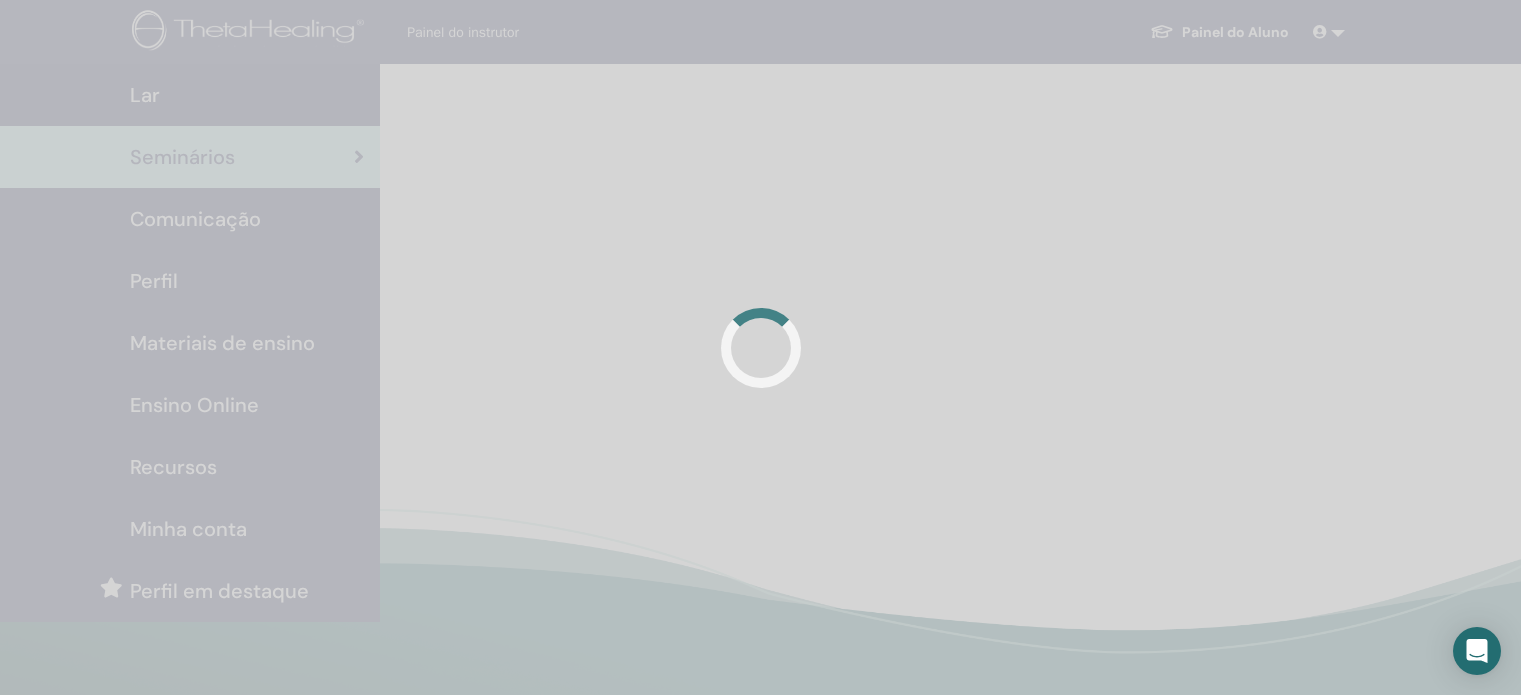 scroll, scrollTop: 0, scrollLeft: 0, axis: both 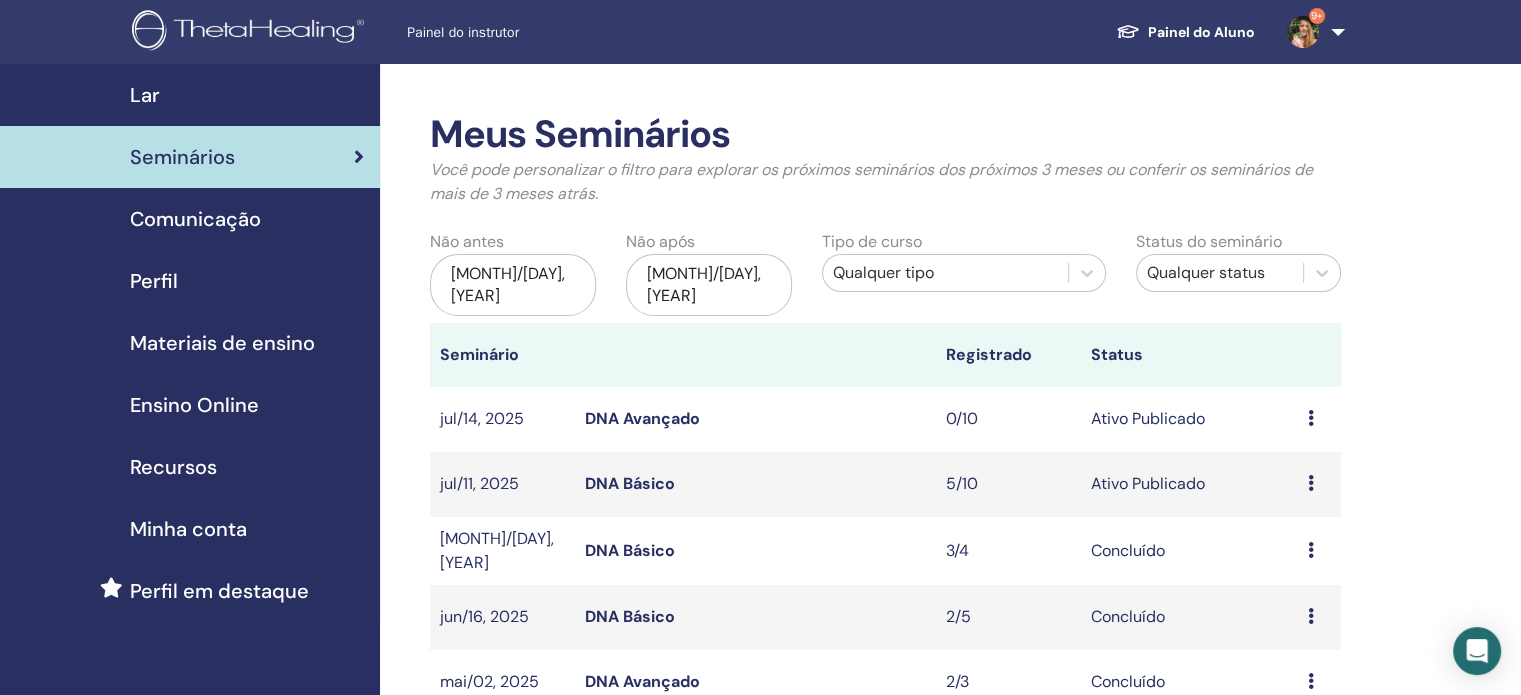 click at bounding box center [1311, 483] 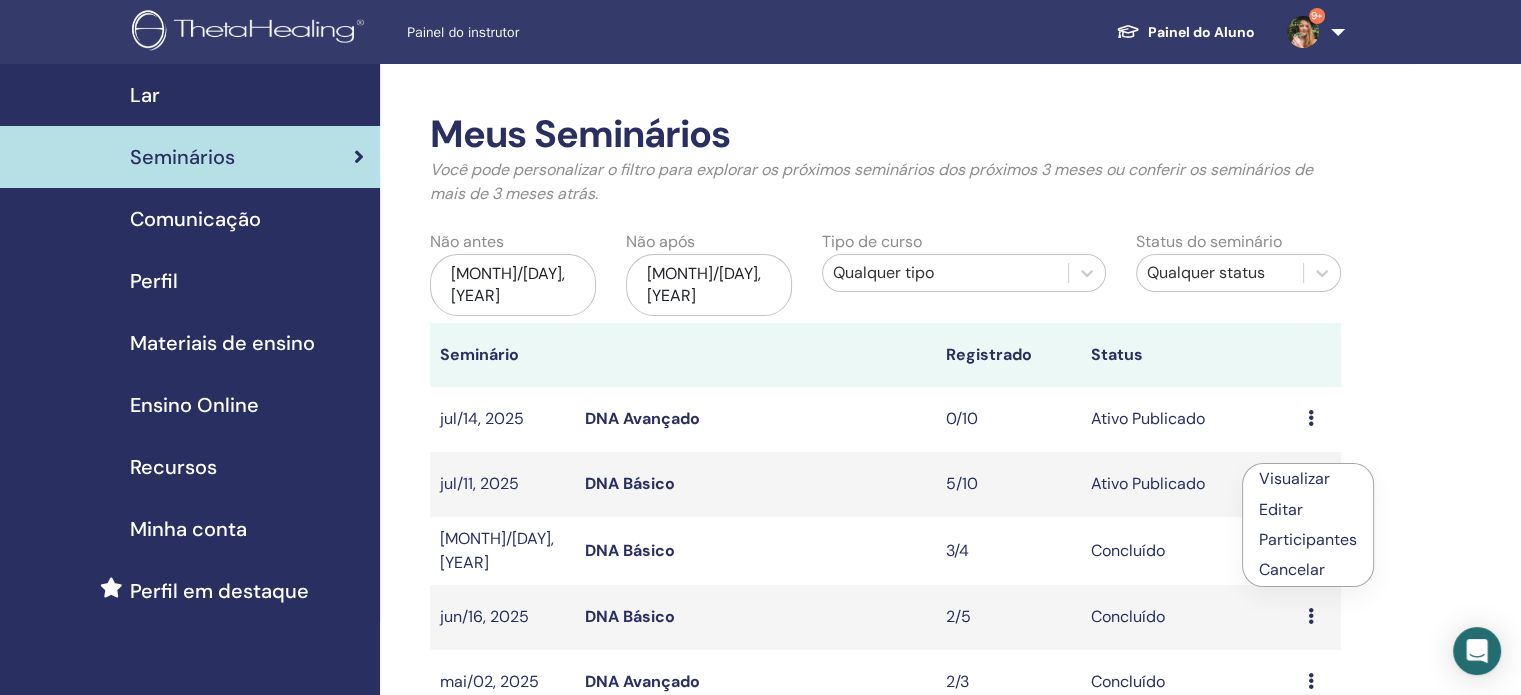 click on "Meus Seminários Você pode personalizar o filtro para explorar os próximos seminários dos próximos 3 meses ou conferir os seminários de mais de 3 meses atrás. Não antes abr/13, 2025 Não após out/13, 2025 Tipo de curso Qualquer tipo Status do seminário Qualquer status Seminário Registrado Status jul/14, 2025 DNA Avançado 0/10 Ativo Publicado Visualizar Editar Participantes Cancelar jul/11, 2025 DNA Básico 5/10 Ativo Publicado Visualizar Editar Participantes Cancelar jun/20, 2025 DNA Básico 3/4 Concluído Visualizar Participantes jun/16, 2025 DNA Básico 2/5 Concluído Visualizar Participantes mai/02, 2025 DNA Avançado 2/3 Concluído Visualizar Participantes abr/29, 2025 DNA Básico 2/3 Concluído Visualizar Participantes abr/26, 2025 DNA Avançado 3/10 Concluído Visualizar Participantes abr/19, 2025 DNA Básico 1/5 Concluído Visualizar Participantes abr/13, 2025 DNA Básico 2/8 Concluído Visualizar Participantes Criar seminário Inscrições do Seminário Nº do pedido" at bounding box center (950, 948) 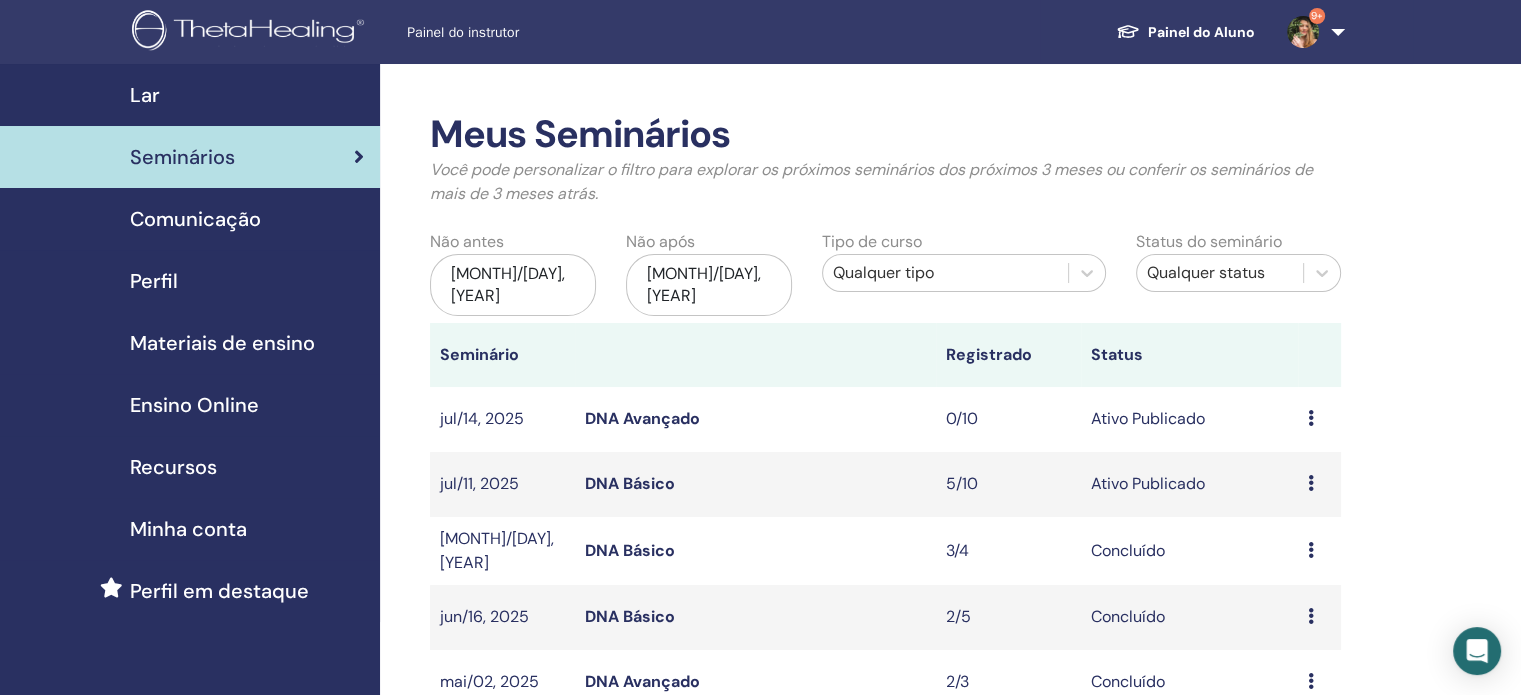 click at bounding box center [1311, 483] 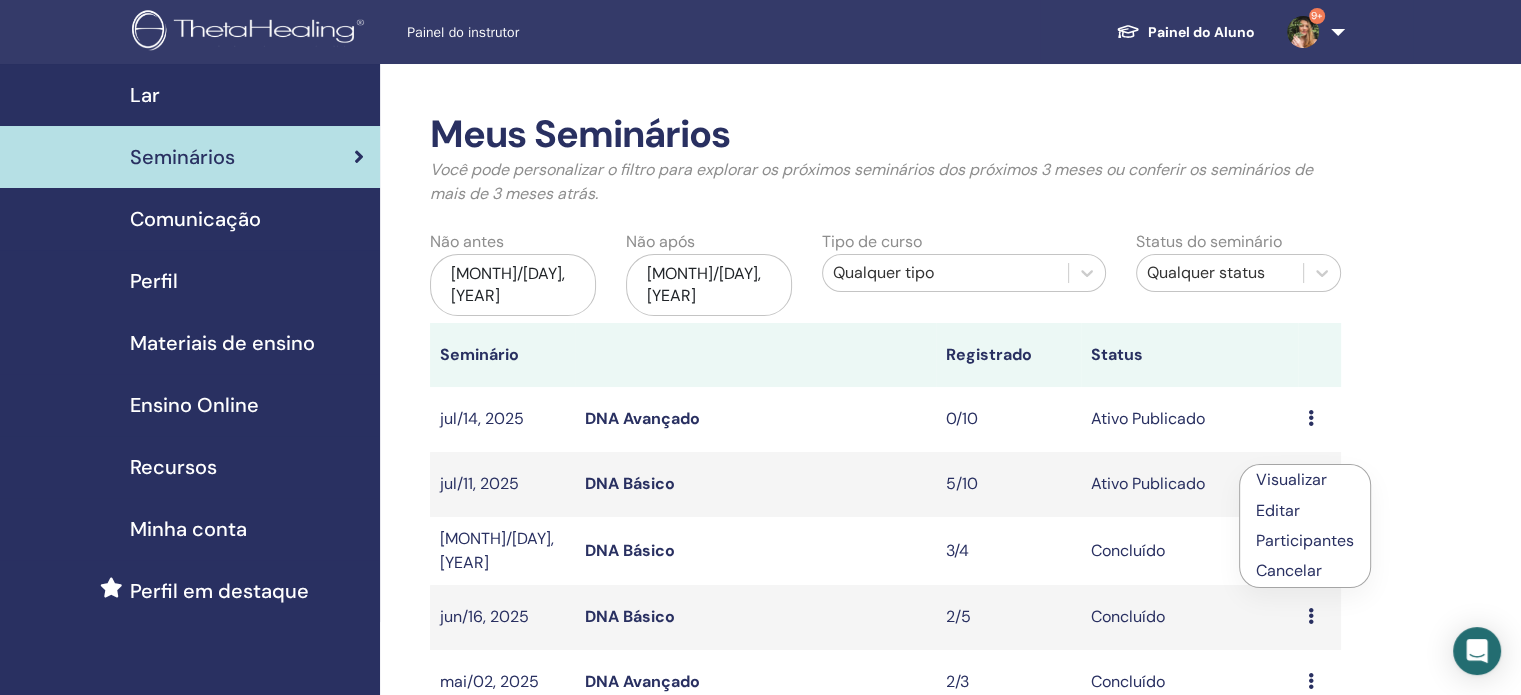 click on "Participantes" at bounding box center (1305, 540) 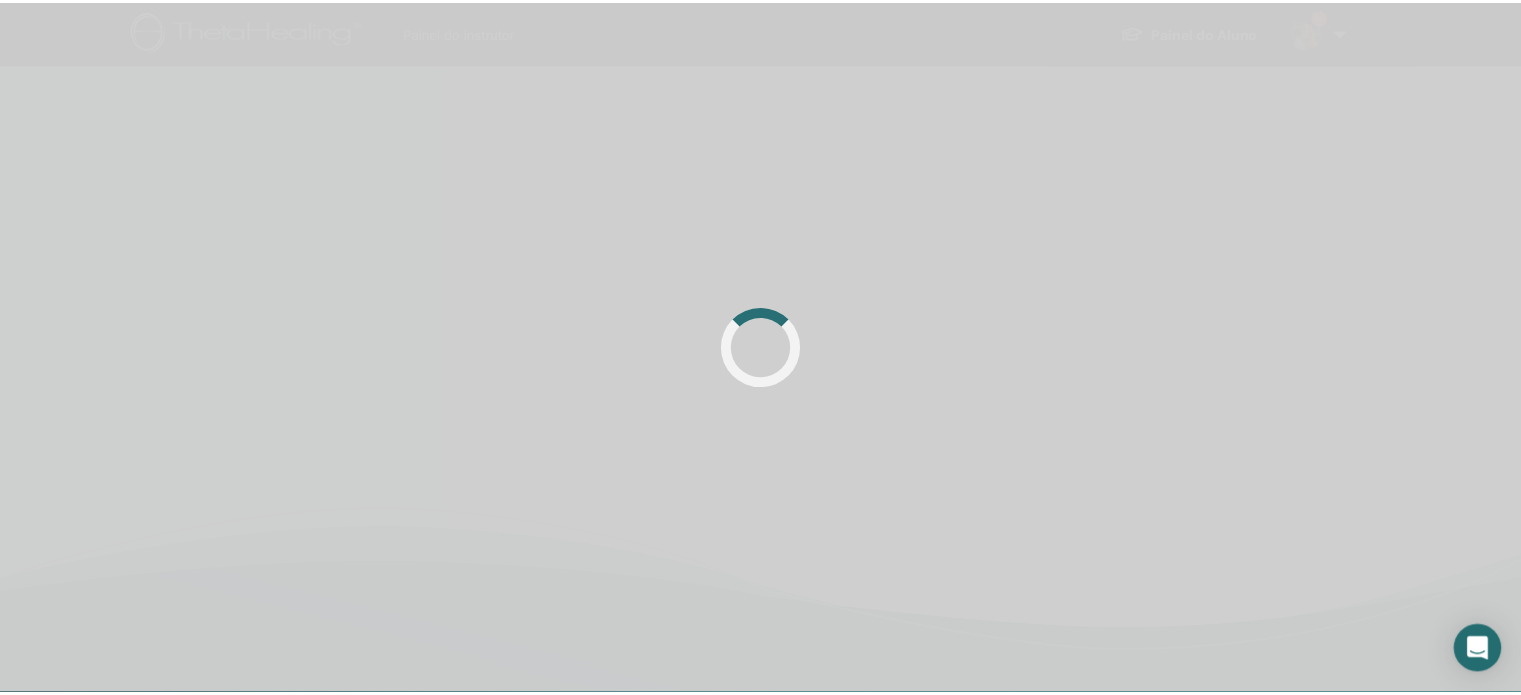 scroll, scrollTop: 0, scrollLeft: 0, axis: both 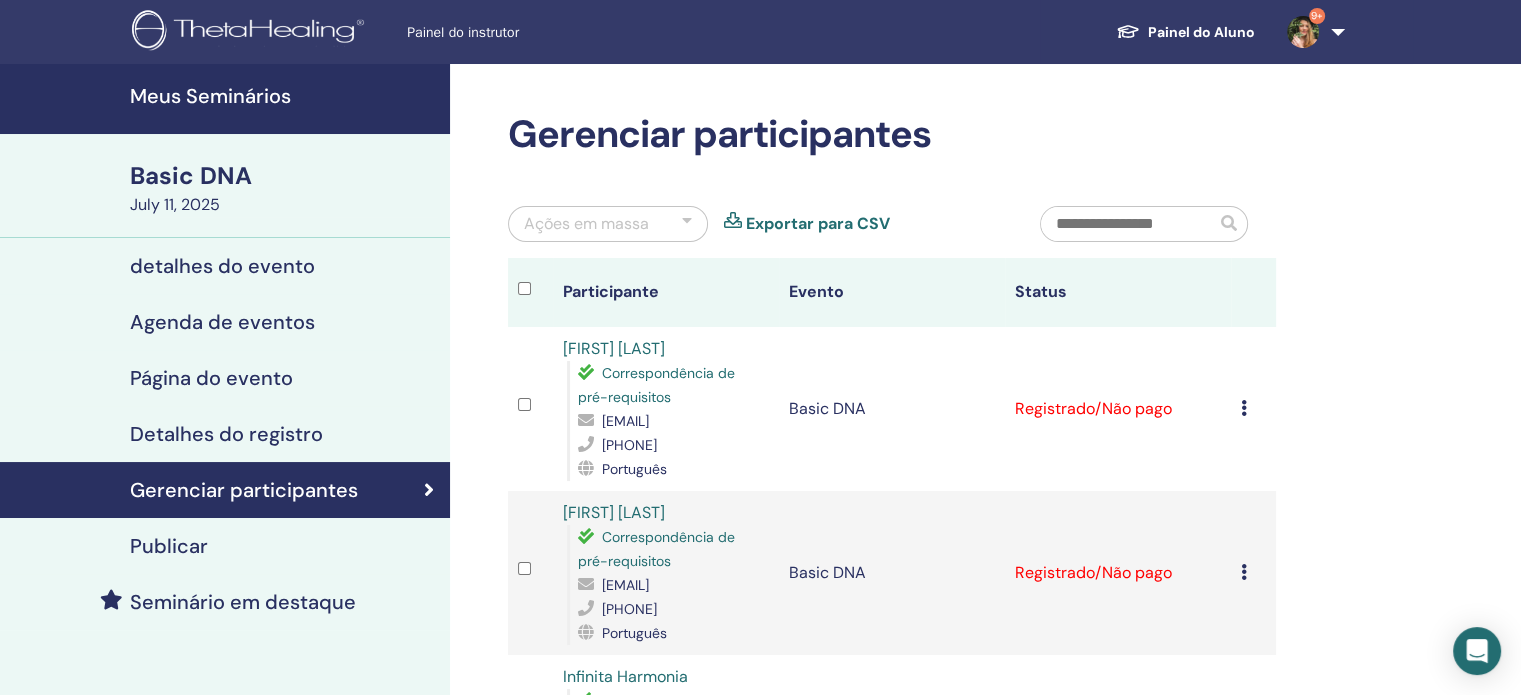 drag, startPoint x: 1520, startPoint y: 206, endPoint x: 1525, endPoint y: 263, distance: 57.21888 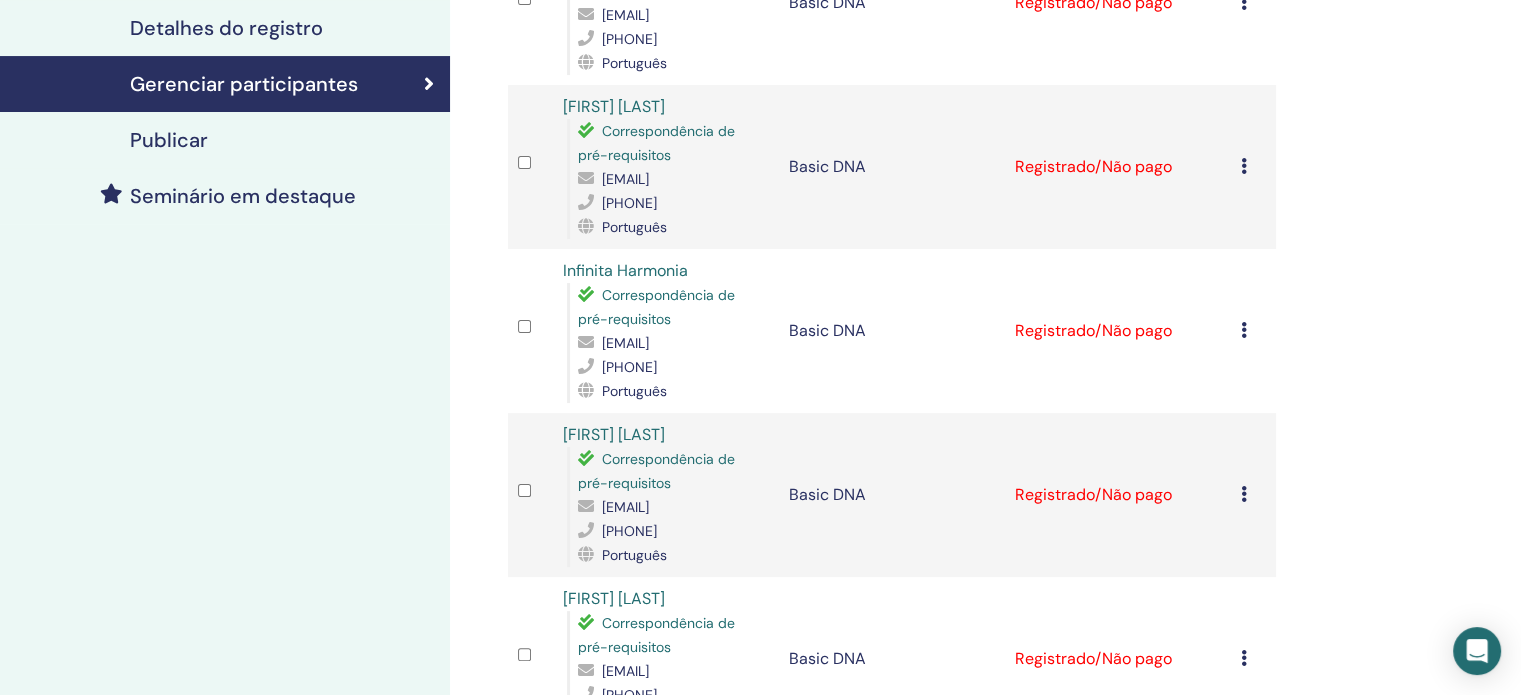 scroll, scrollTop: 424, scrollLeft: 0, axis: vertical 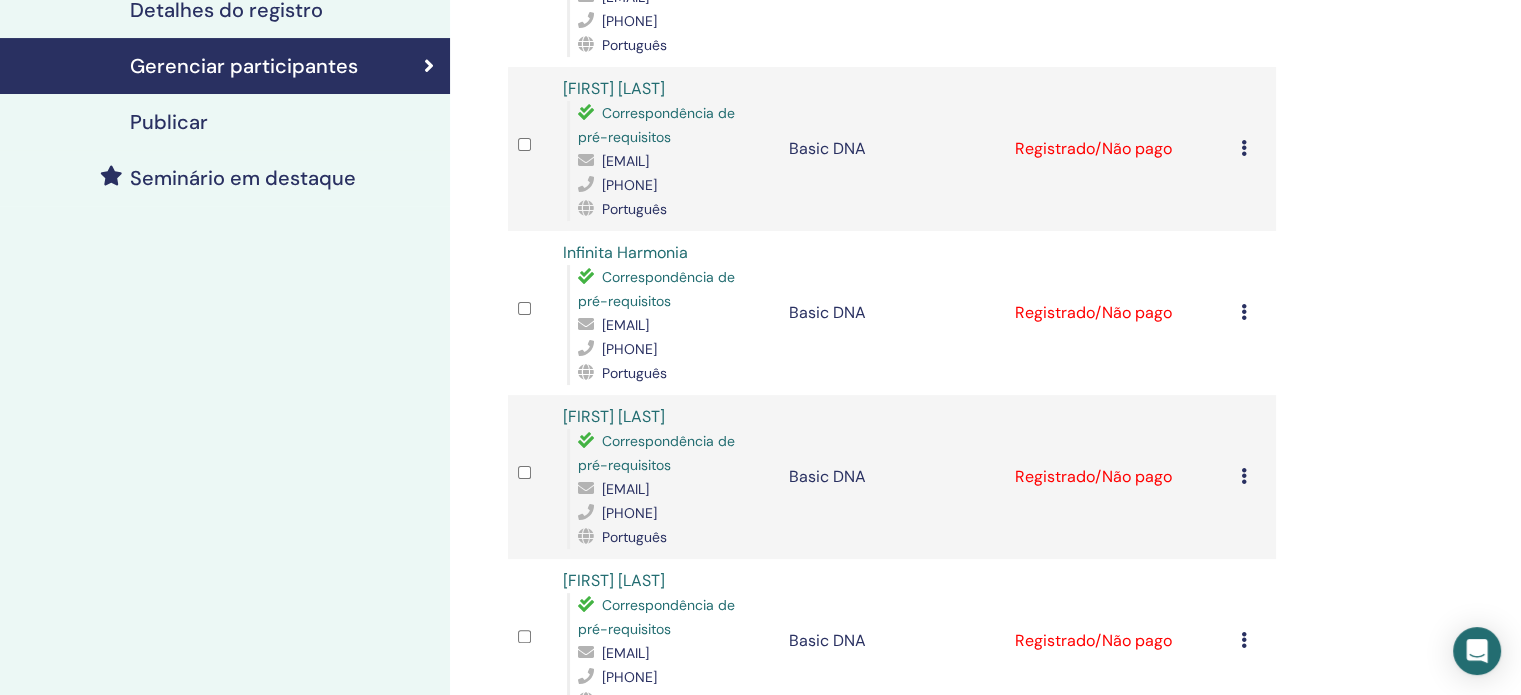 click on "Meus Seminários Basic DNA July 11, 2025 detalhes do evento Agenda de eventos Página do evento Detalhes do registro Gerenciar participantes Publicar Seminário em destaque Gerenciar participantes Ações em massa Exportar para CSV Participante Evento Status Ana Maria Lira dos Santos Correspondência de pré-requisitos anamarialiradossantos36@hotmail.com 83987247290 Português Basic DNA Registrado/Não pago Cancelar registro Não certifique-se automaticamente Marcar como pago Marcar como não pago Marcar como ausente Completar e Certificar Baixar certificado Emanuela De Castro Correspondência de pré-requisitos emanueladecastro7@gmail.com 99982789693 Português Basic DNA Registrado/Não pago Cancelar registro Não certifique-se automaticamente Marcar como pago Marcar como não pago Marcar como ausente Completar e Certificar Baixar certificado Infinita Harmonia Correspondência de pré-requisitos infinitaharmoniaglobal@gmail.com 99982789693 Português Basic DNA Registrado/Não pago Cancelar registro Basic DNA" at bounding box center (760, 361) 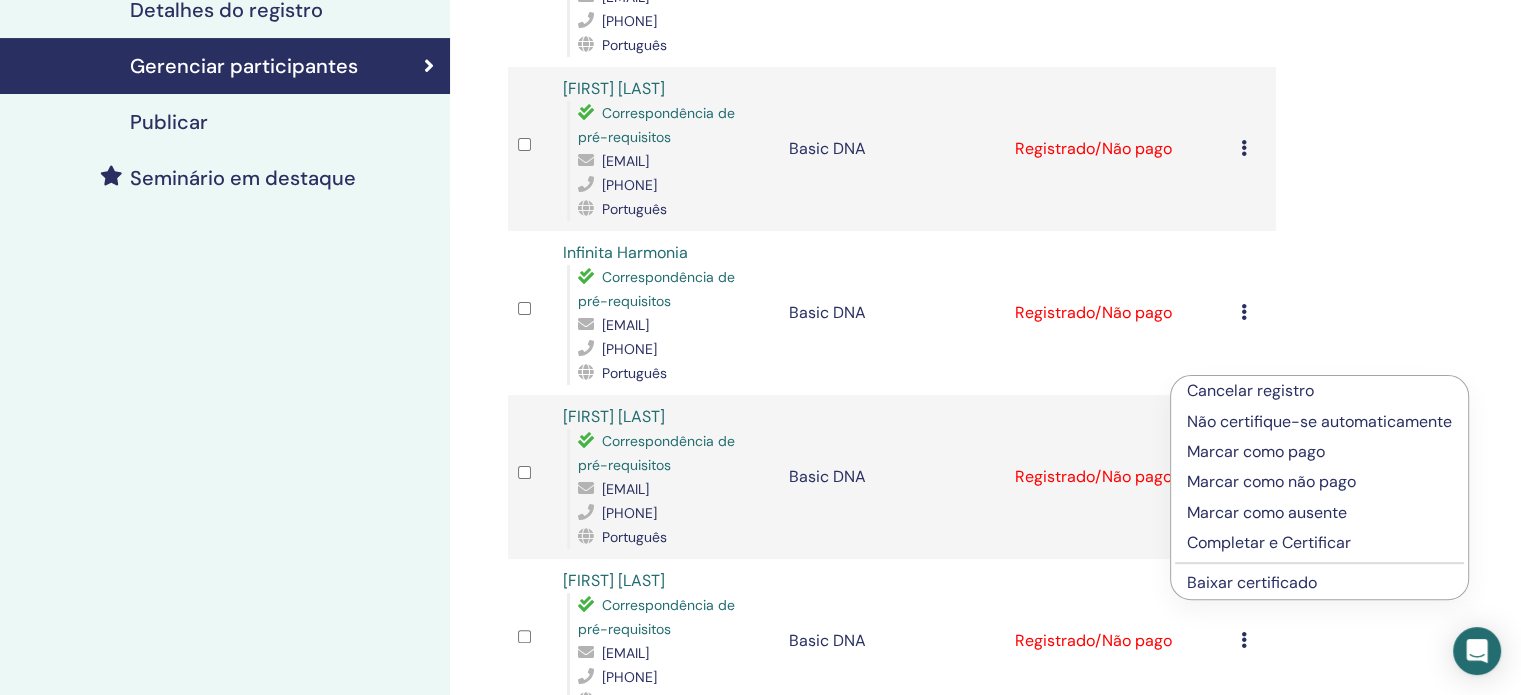 click on "Cancelar registro" at bounding box center (1319, 391) 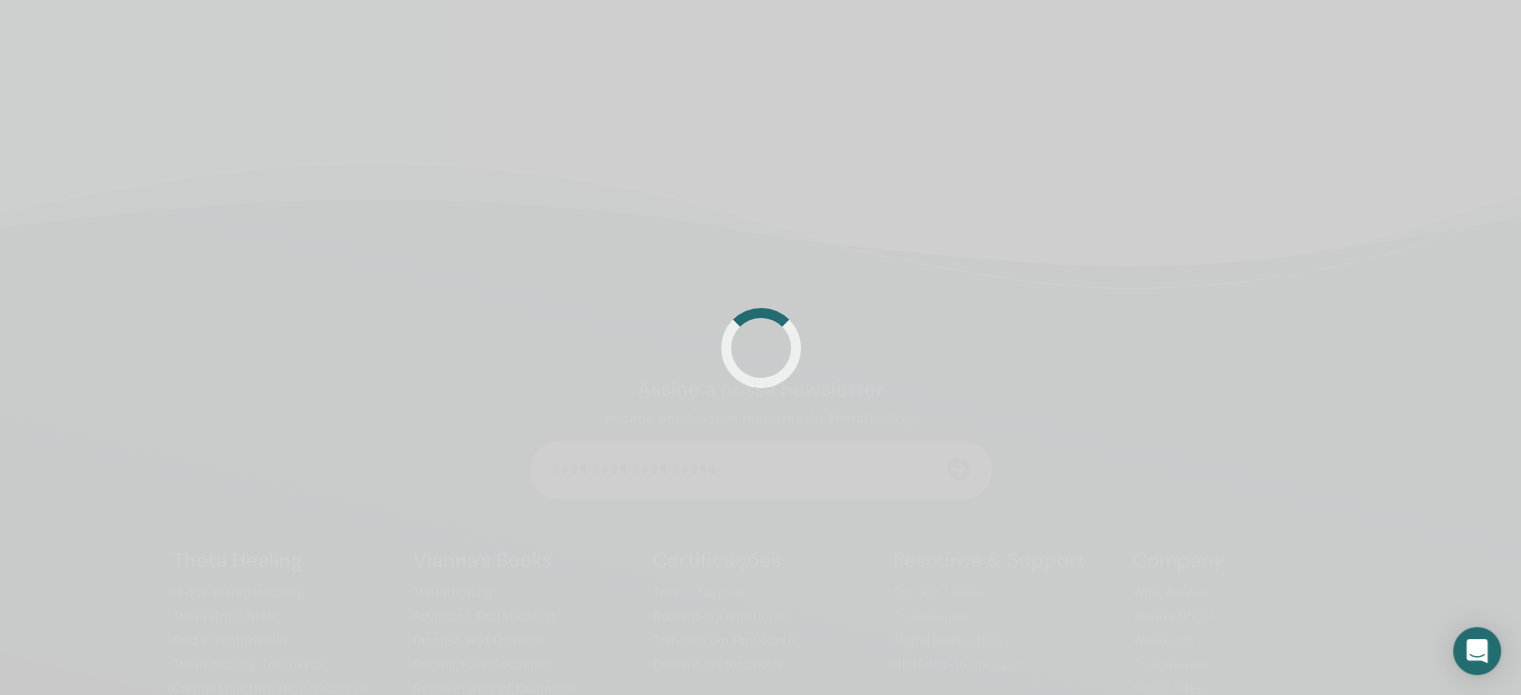 scroll, scrollTop: 424, scrollLeft: 0, axis: vertical 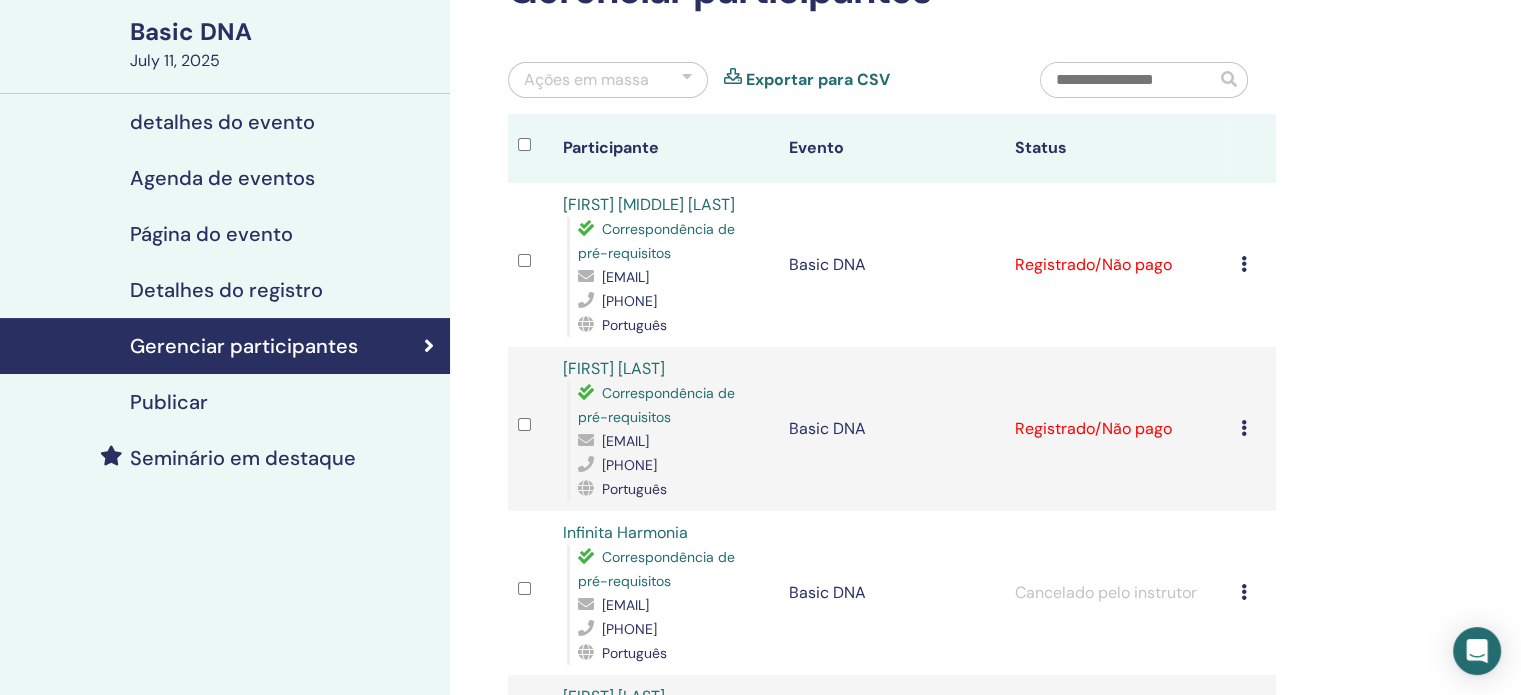 click at bounding box center (1244, 264) 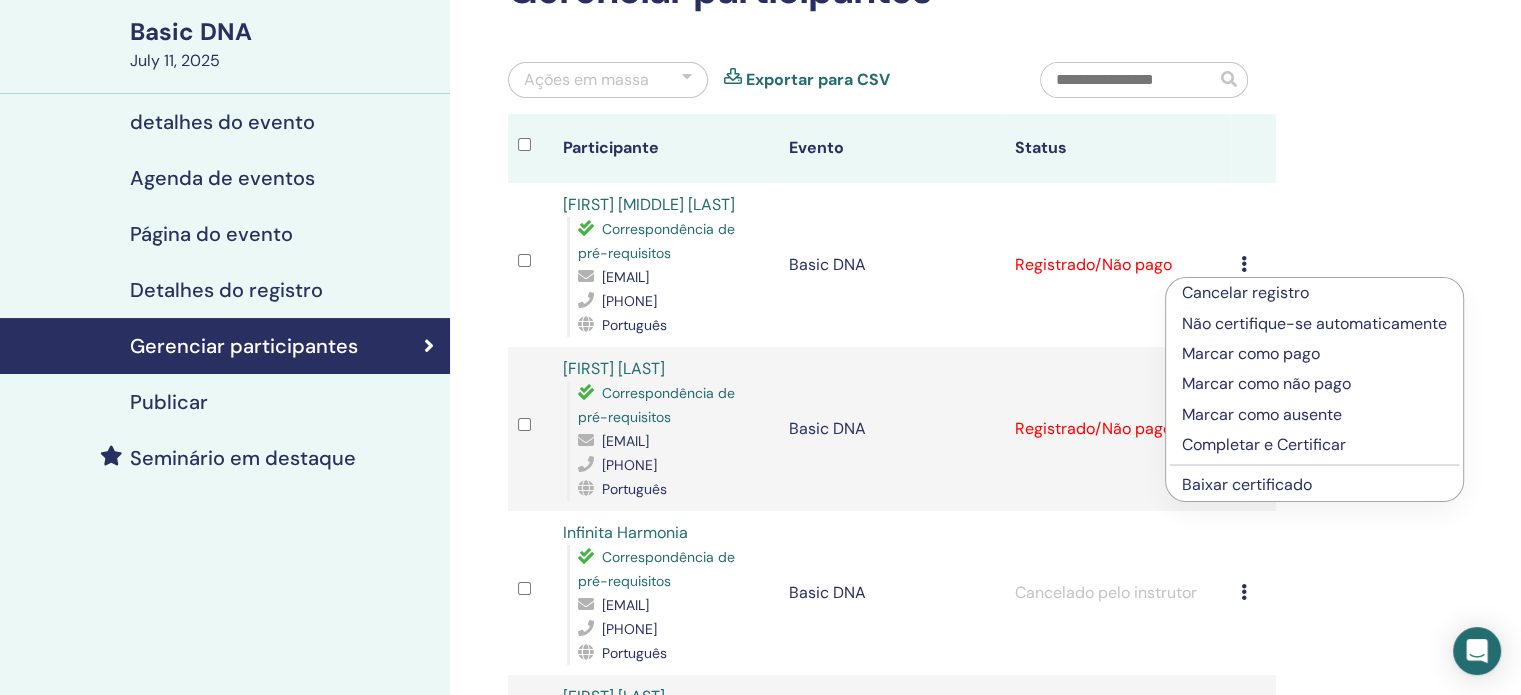 click on "Marcar como pago" at bounding box center [1314, 354] 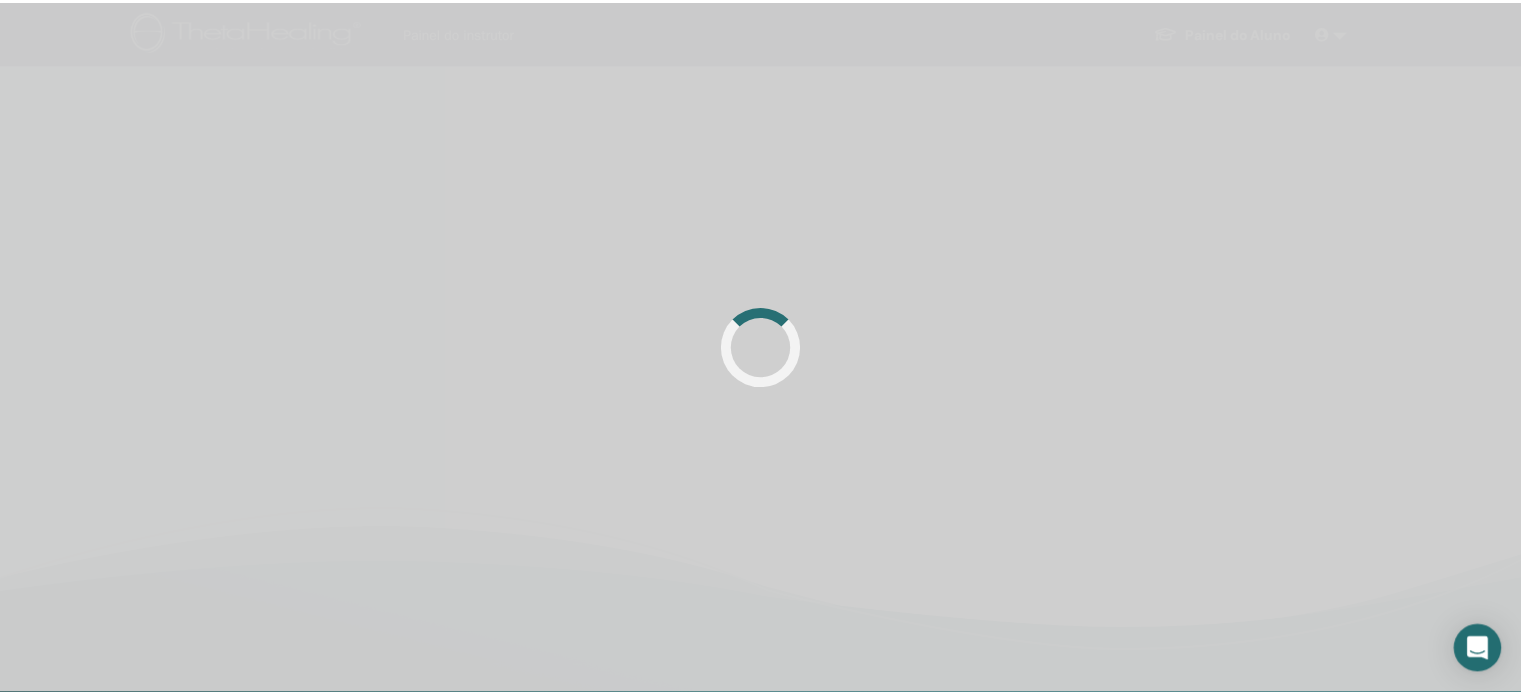 scroll, scrollTop: 0, scrollLeft: 0, axis: both 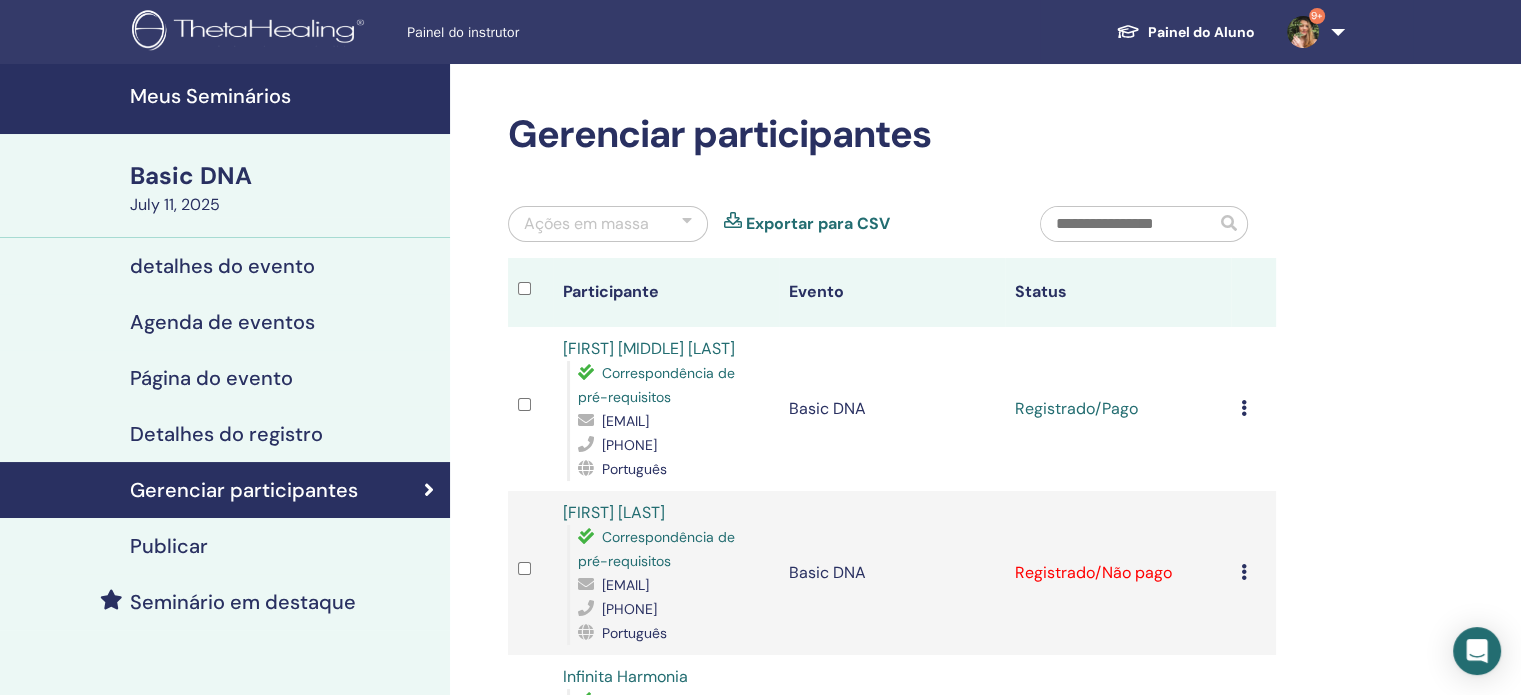 click at bounding box center [1244, 408] 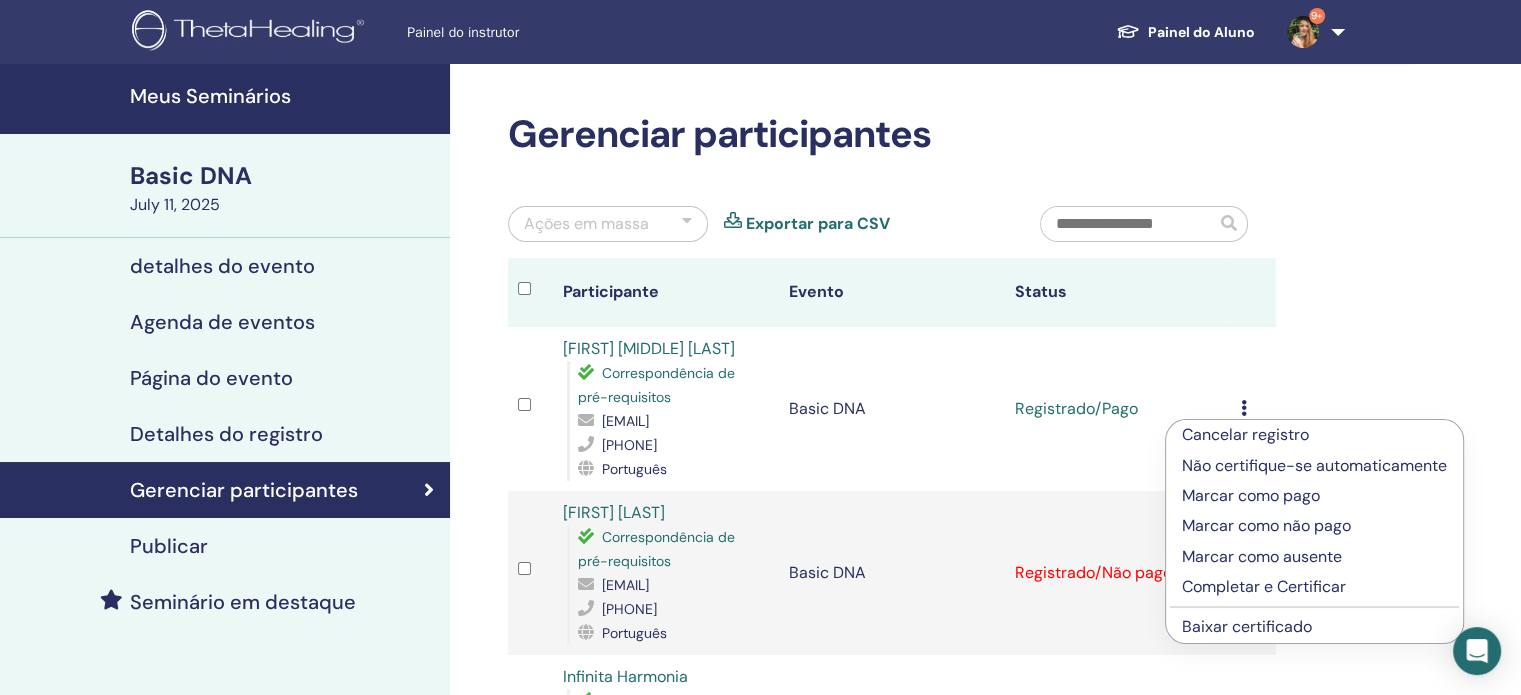 click on "Completar e Certificar" at bounding box center [1314, 587] 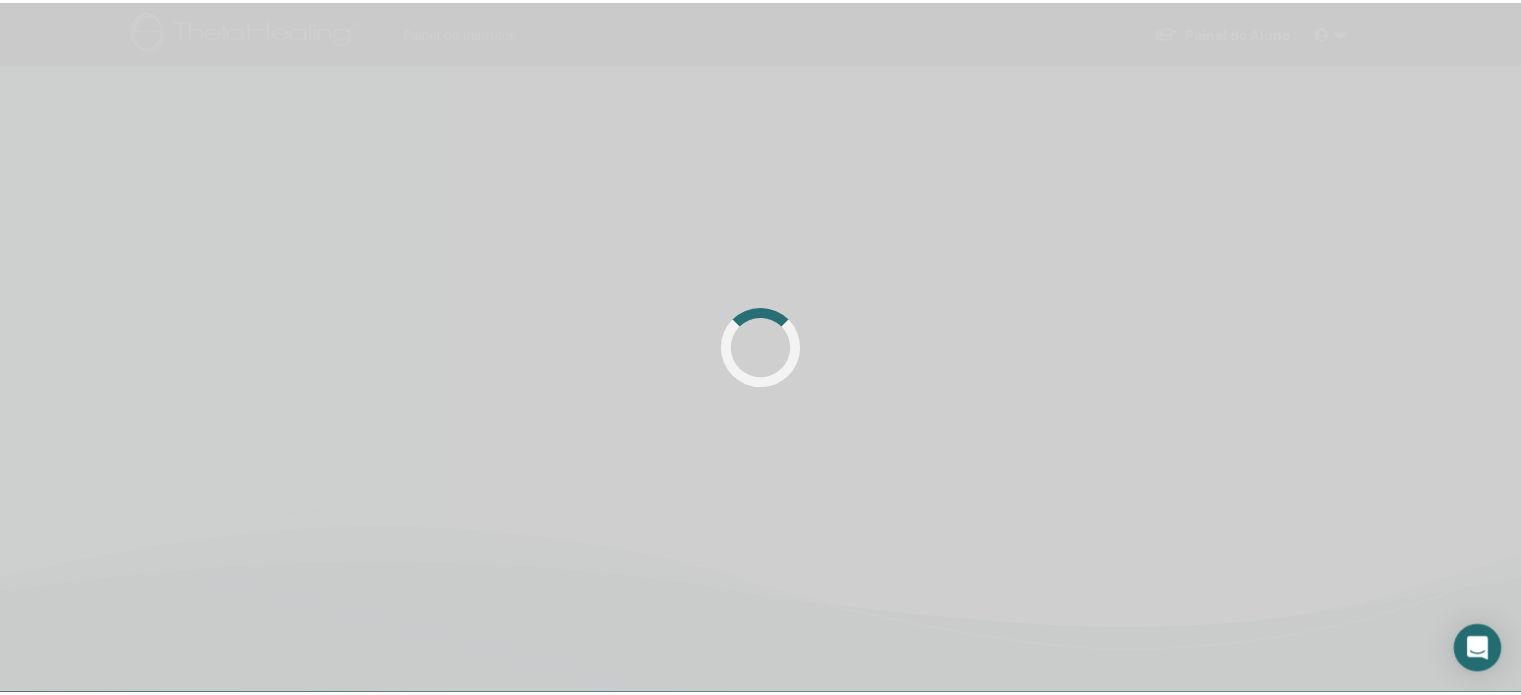 scroll, scrollTop: 0, scrollLeft: 0, axis: both 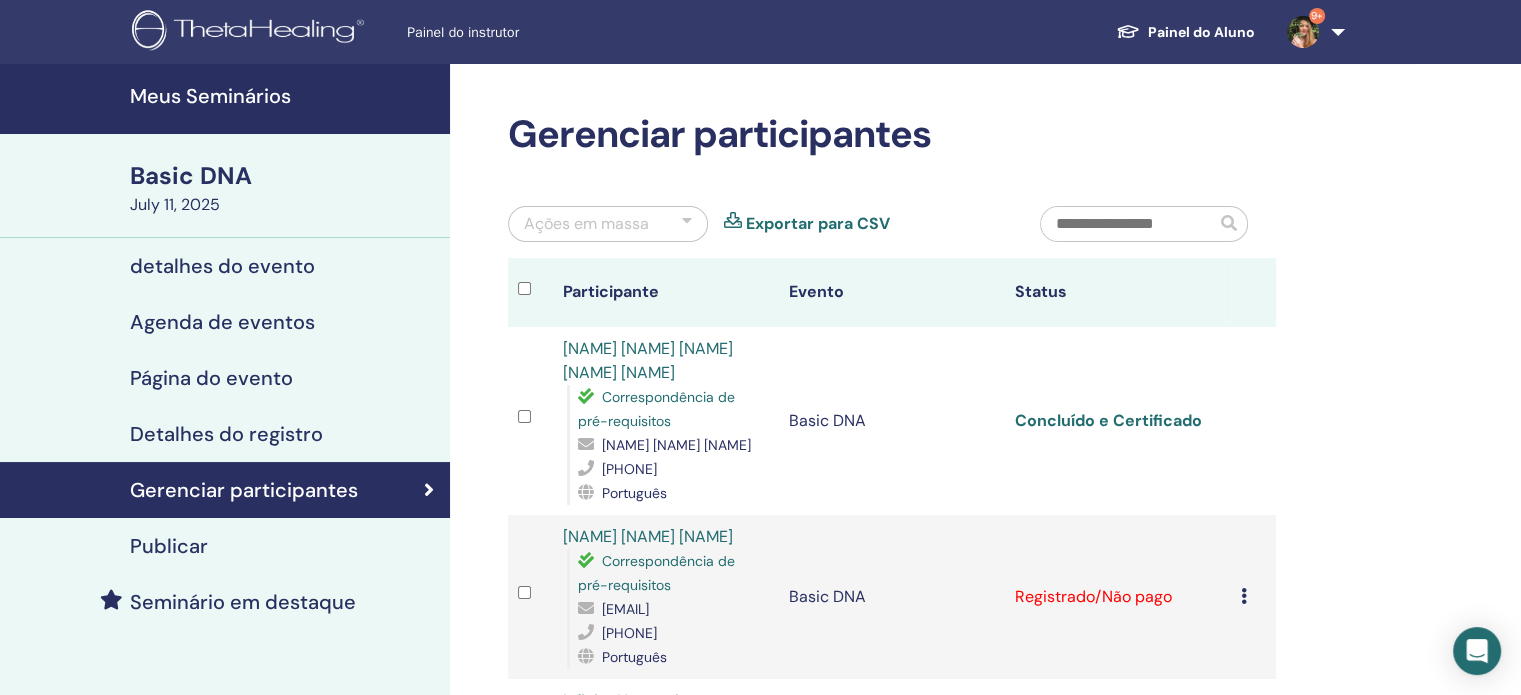 click on "Concluído e Certificado" at bounding box center [1108, 420] 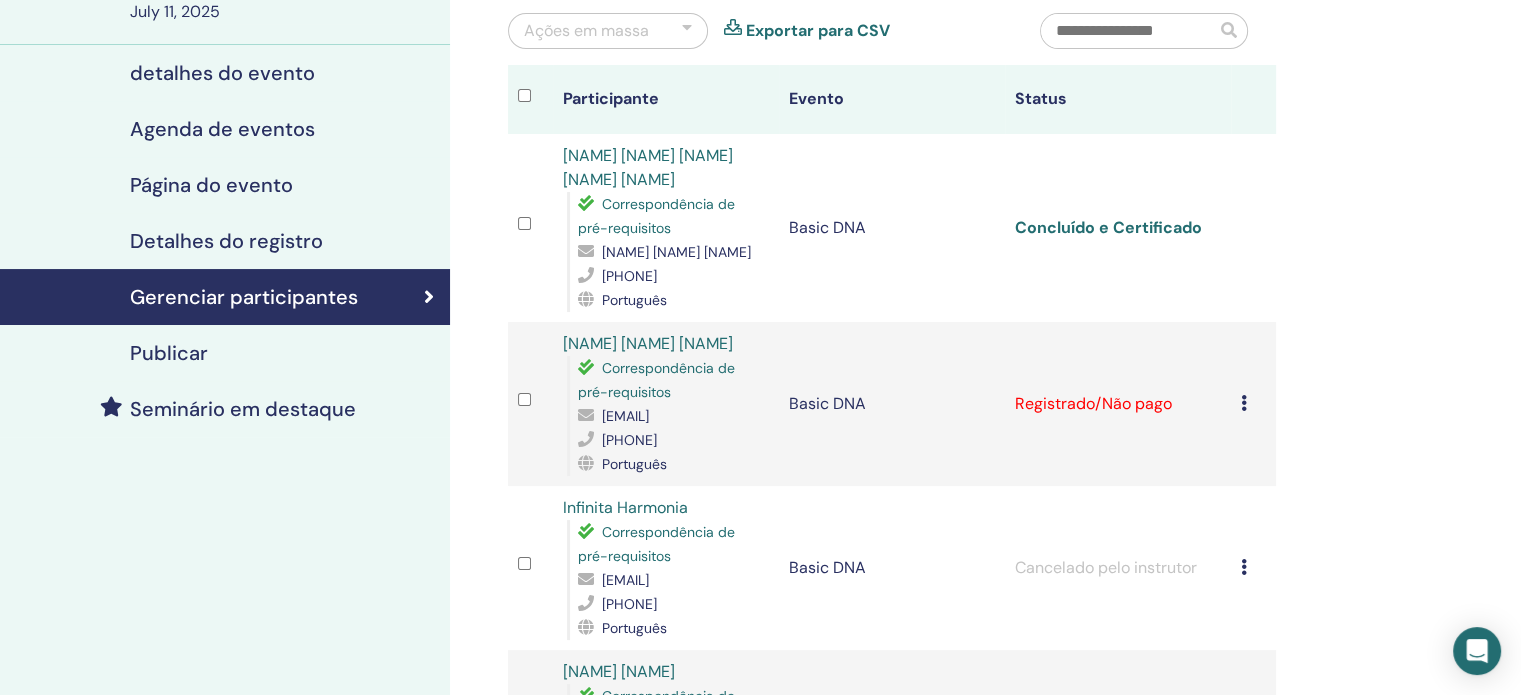 scroll, scrollTop: 288, scrollLeft: 0, axis: vertical 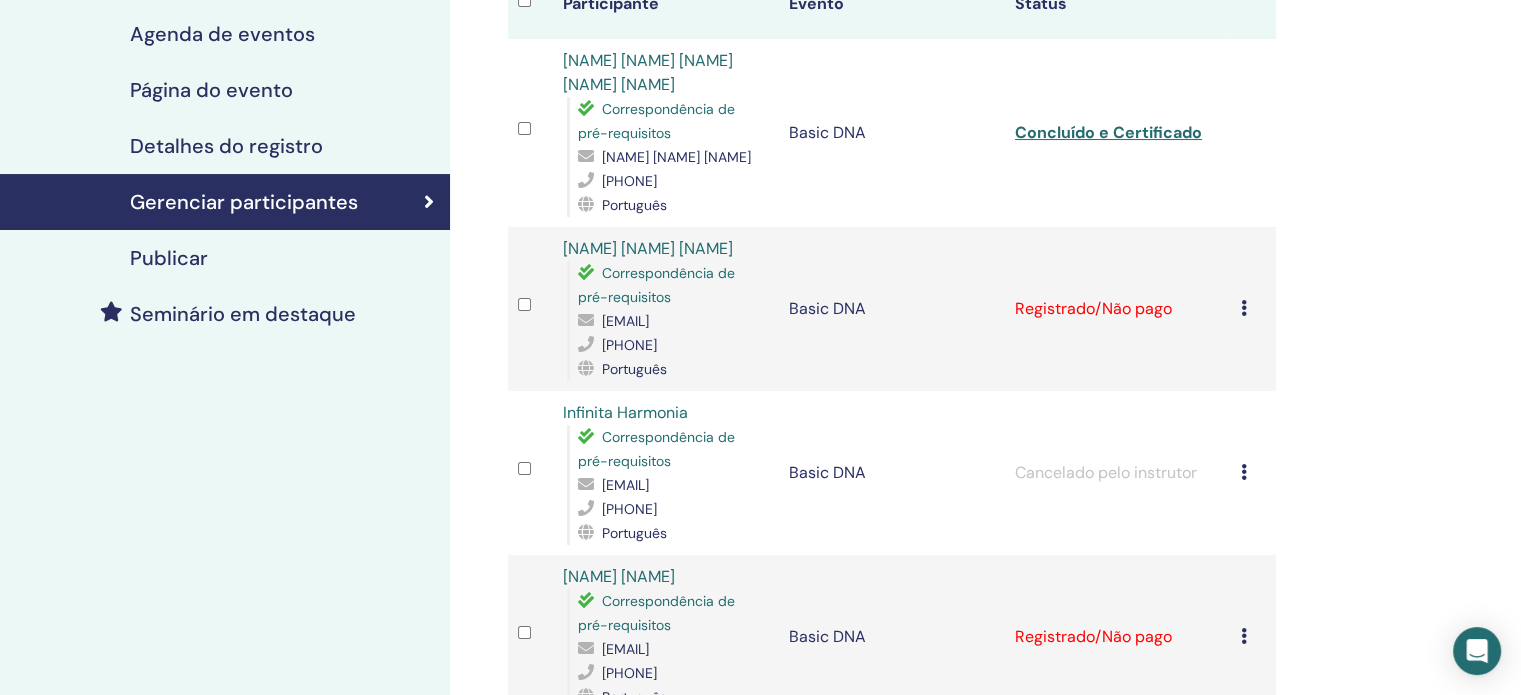 click at bounding box center [1244, 308] 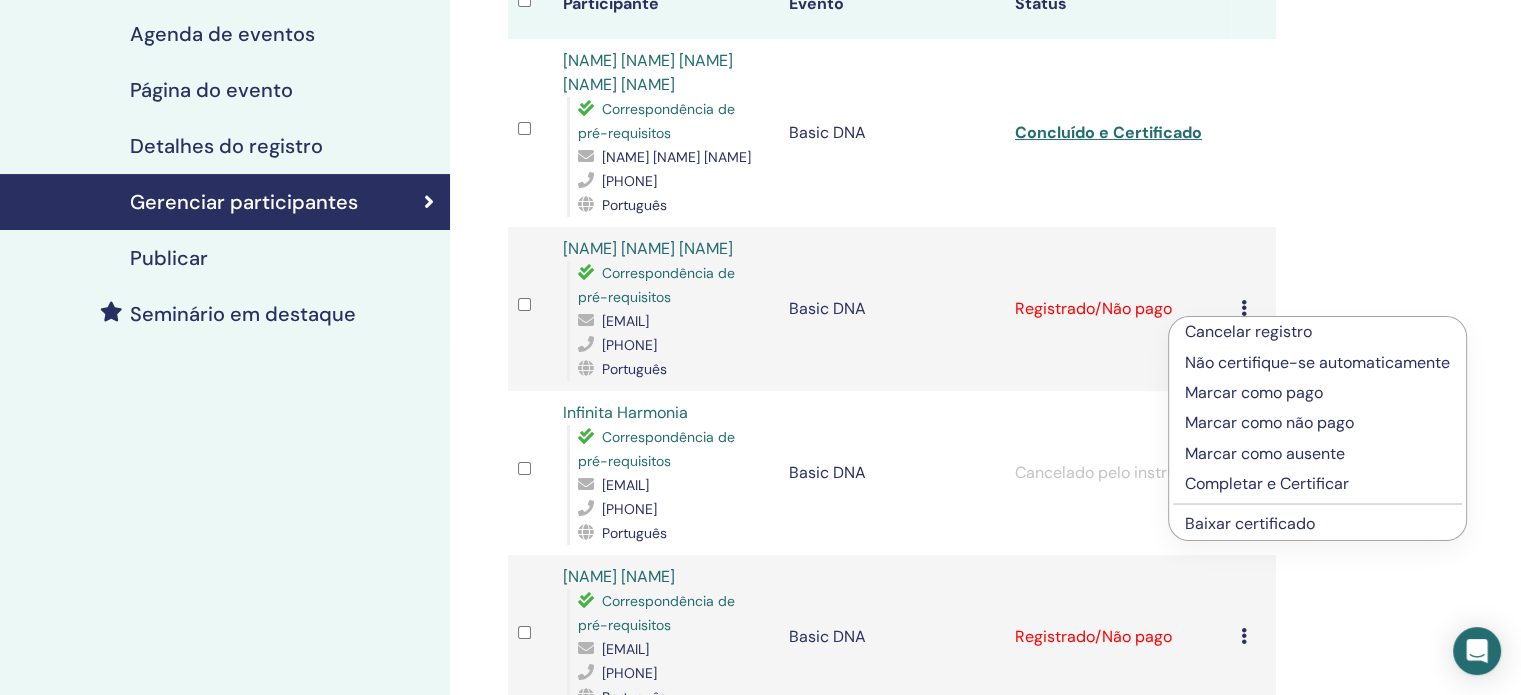 click on "Marcar como pago" at bounding box center (1317, 393) 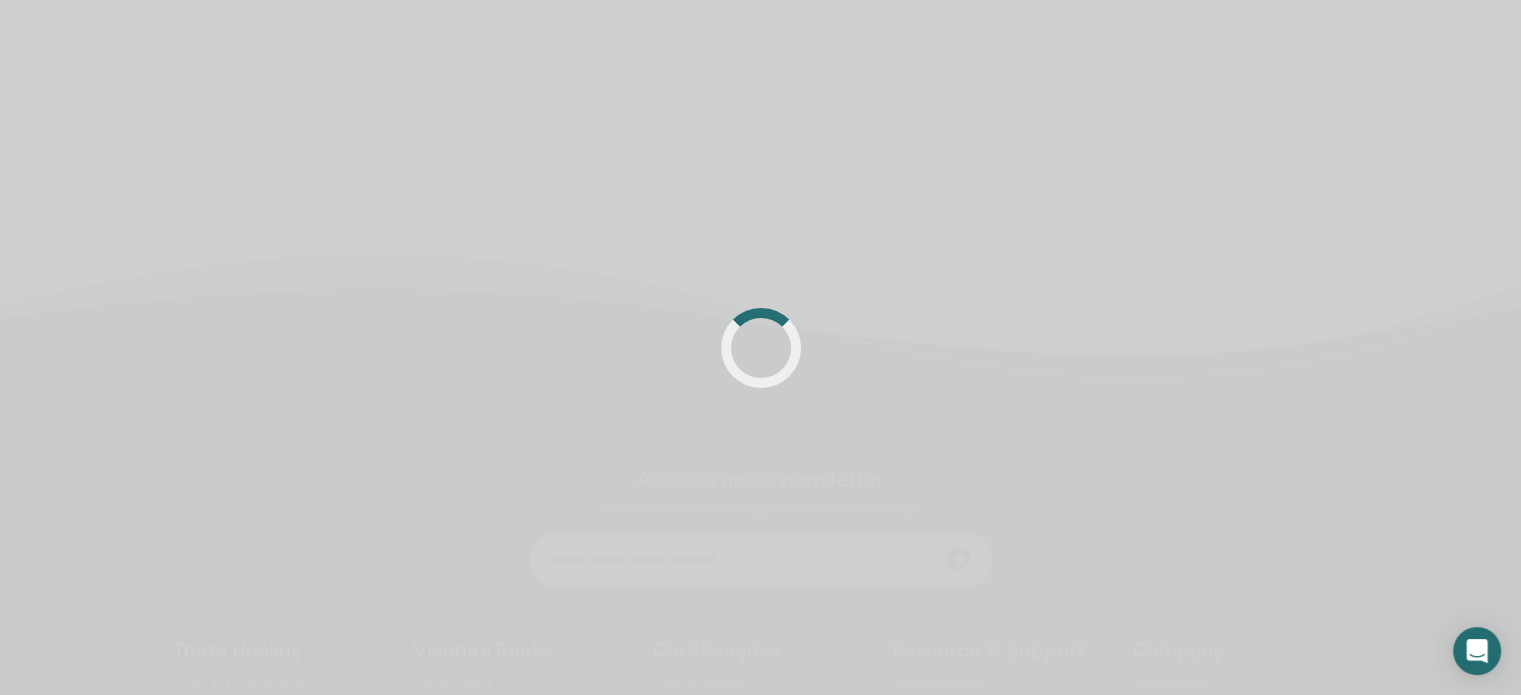 scroll, scrollTop: 288, scrollLeft: 0, axis: vertical 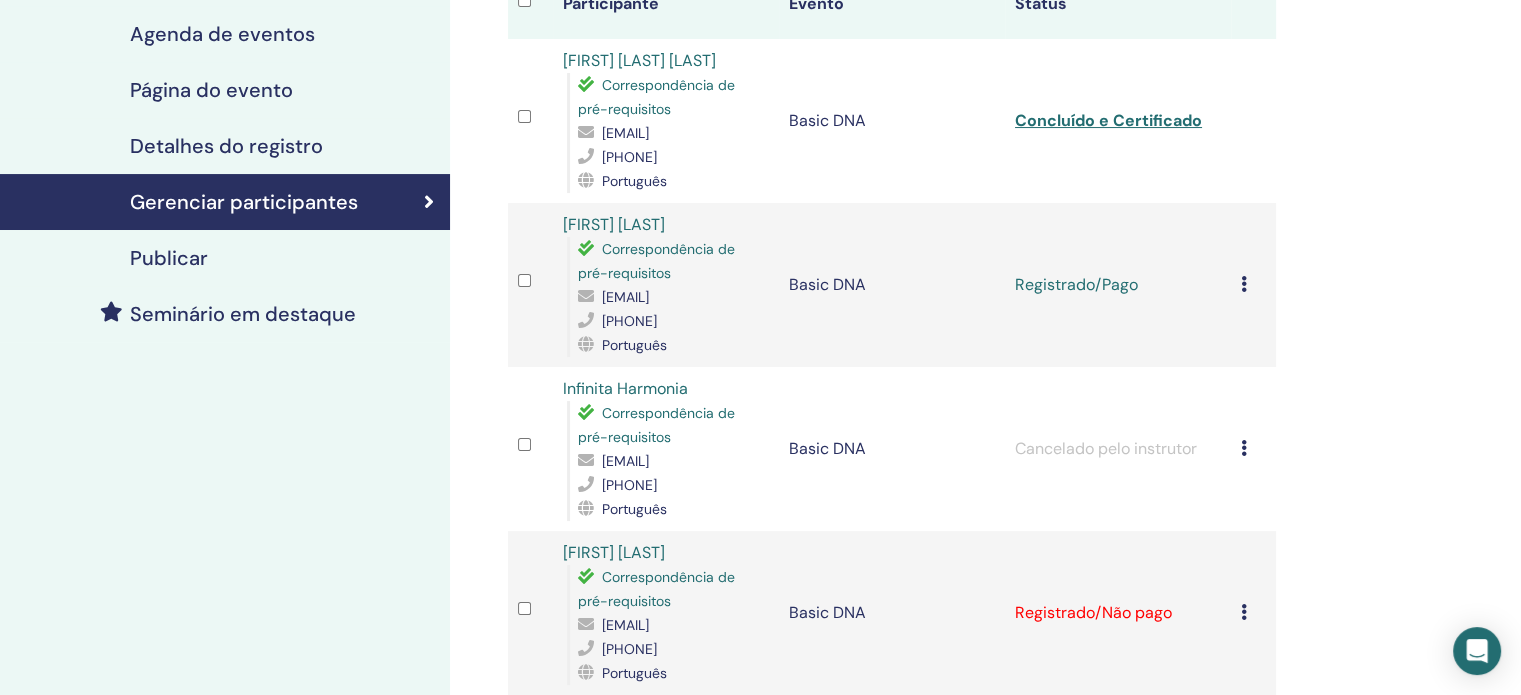 click at bounding box center [1244, 284] 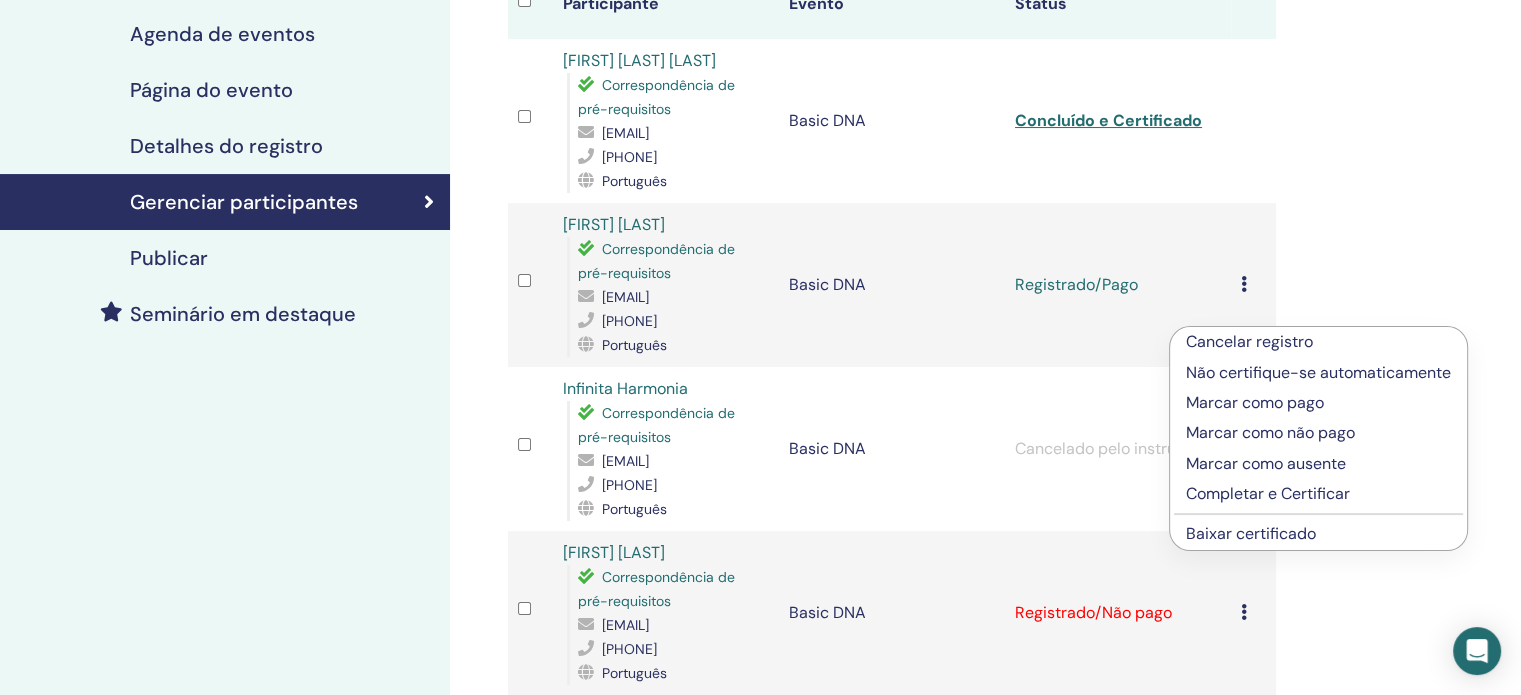 click on "Completar e Certificar" at bounding box center [1318, 494] 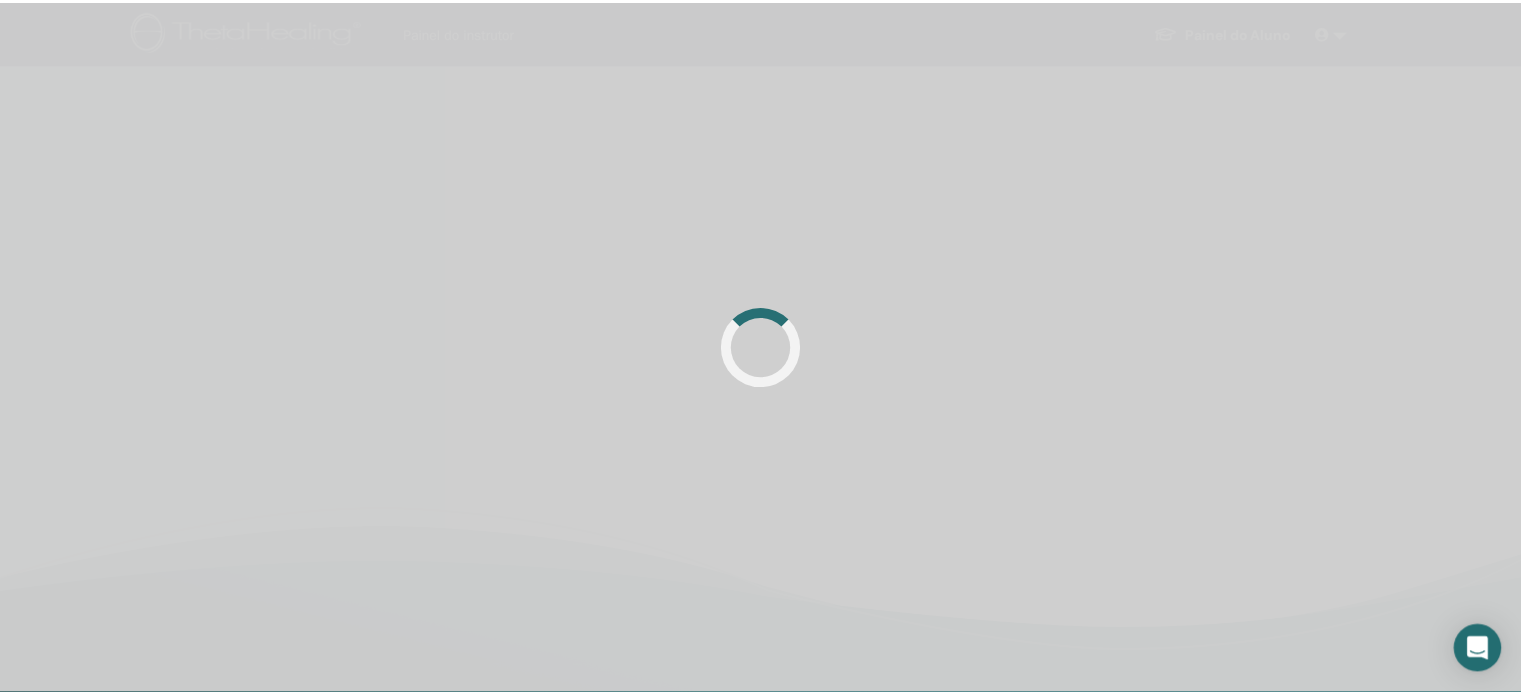 scroll, scrollTop: 288, scrollLeft: 0, axis: vertical 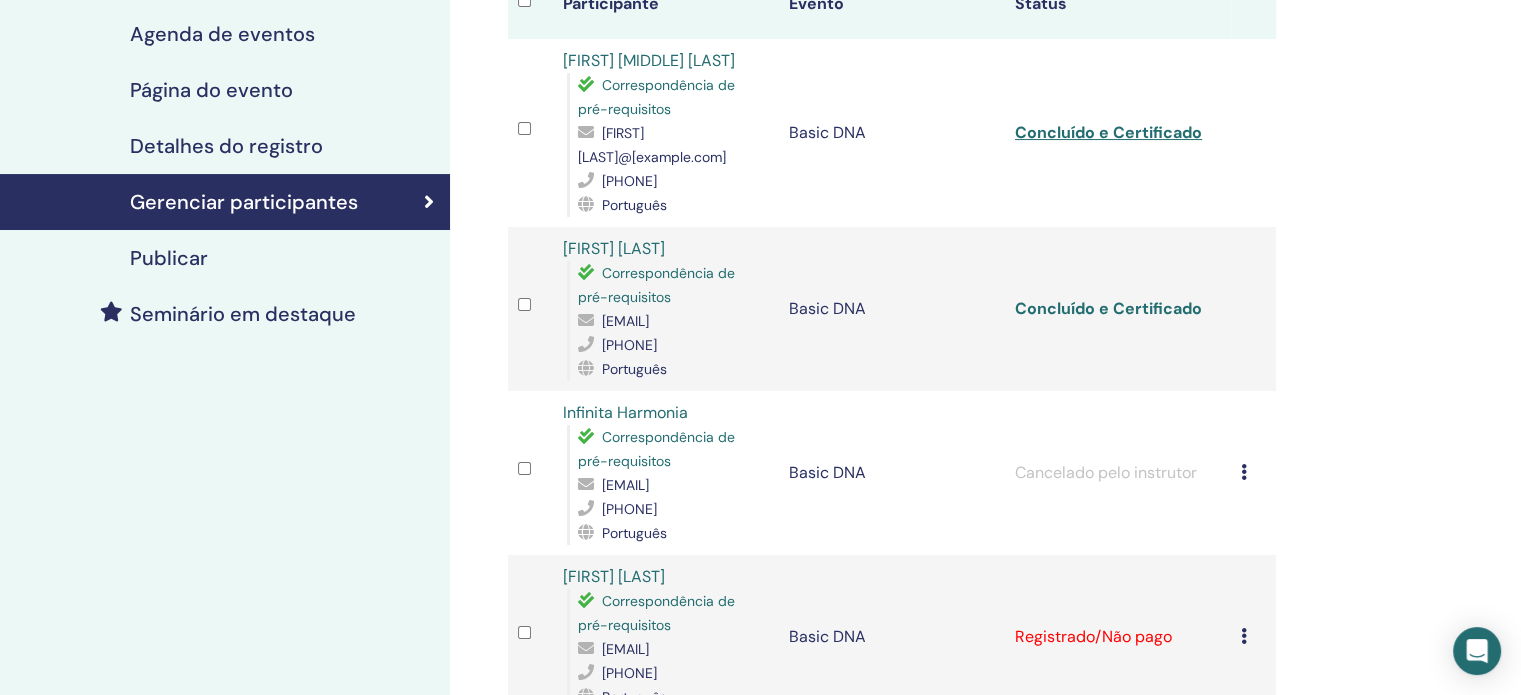 click on "Concluído e Certificado" at bounding box center [1108, 308] 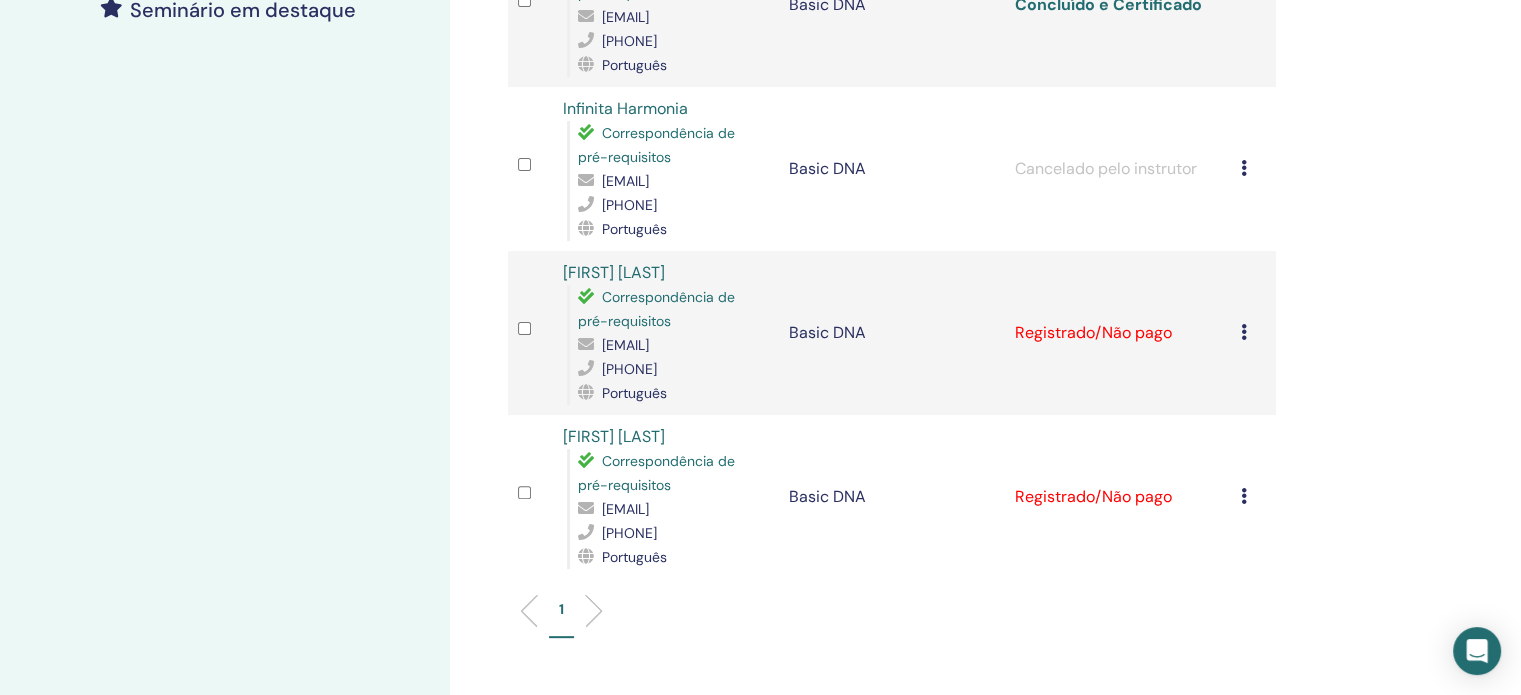 scroll, scrollTop: 595, scrollLeft: 0, axis: vertical 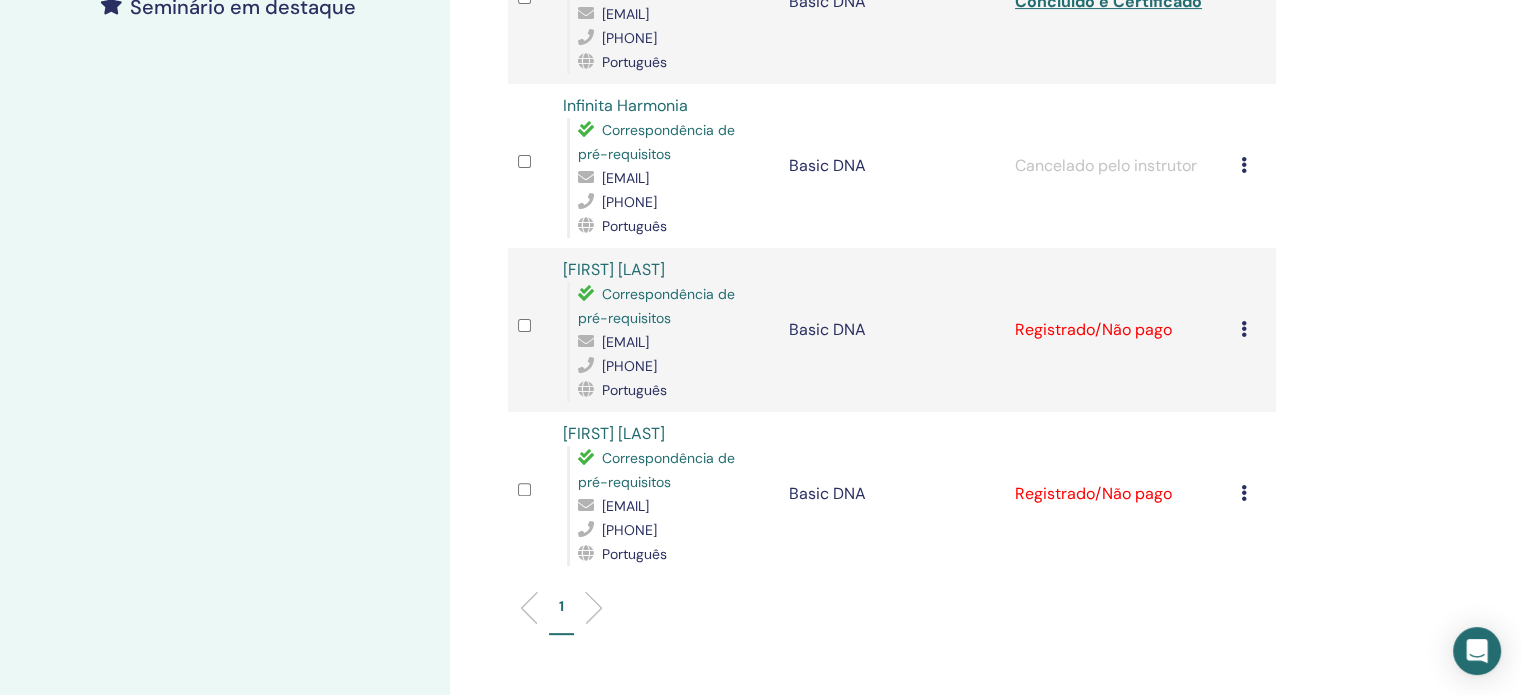 click on "Cancelar registro Não certifique-se automaticamente Marcar como pago Marcar como não pago Marcar como ausente Completar e Certificar Baixar certificado" at bounding box center (1253, 330) 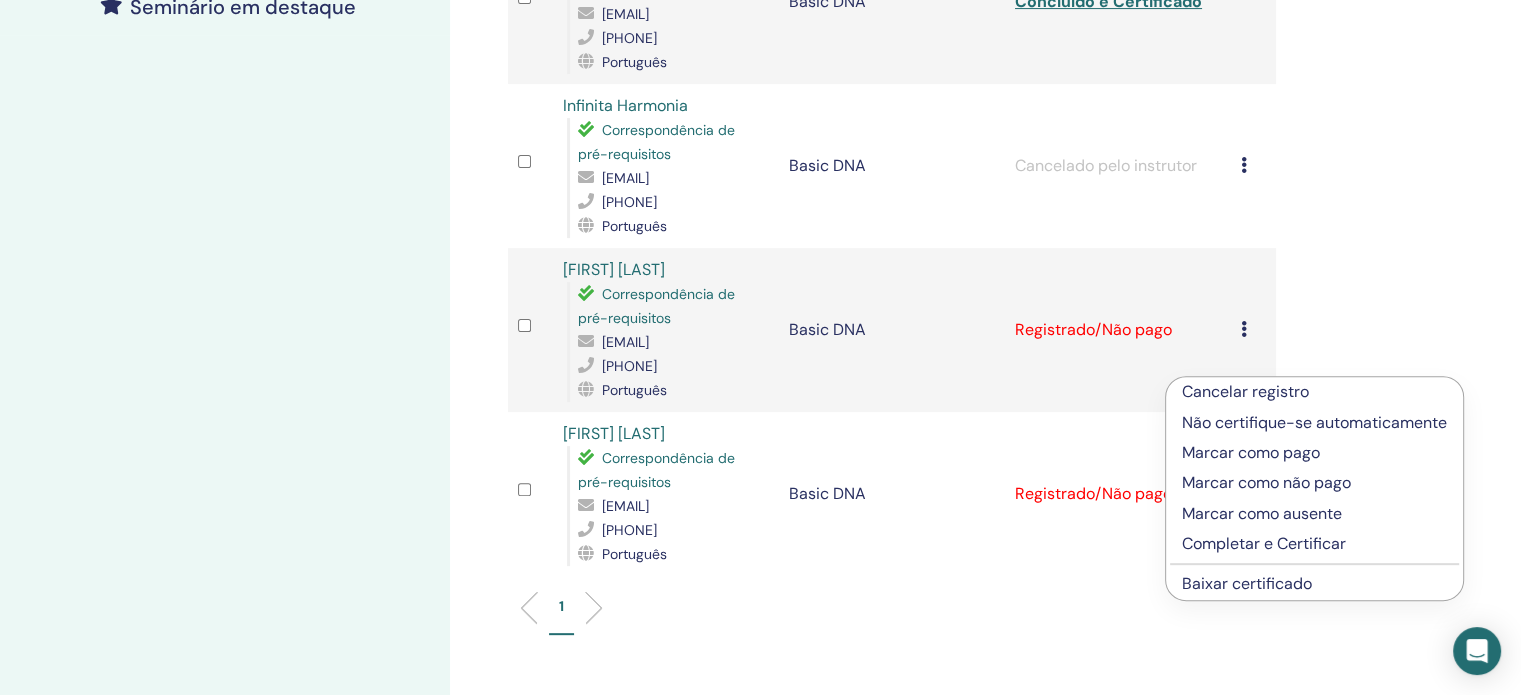 click on "Marcar como pago" at bounding box center [1314, 453] 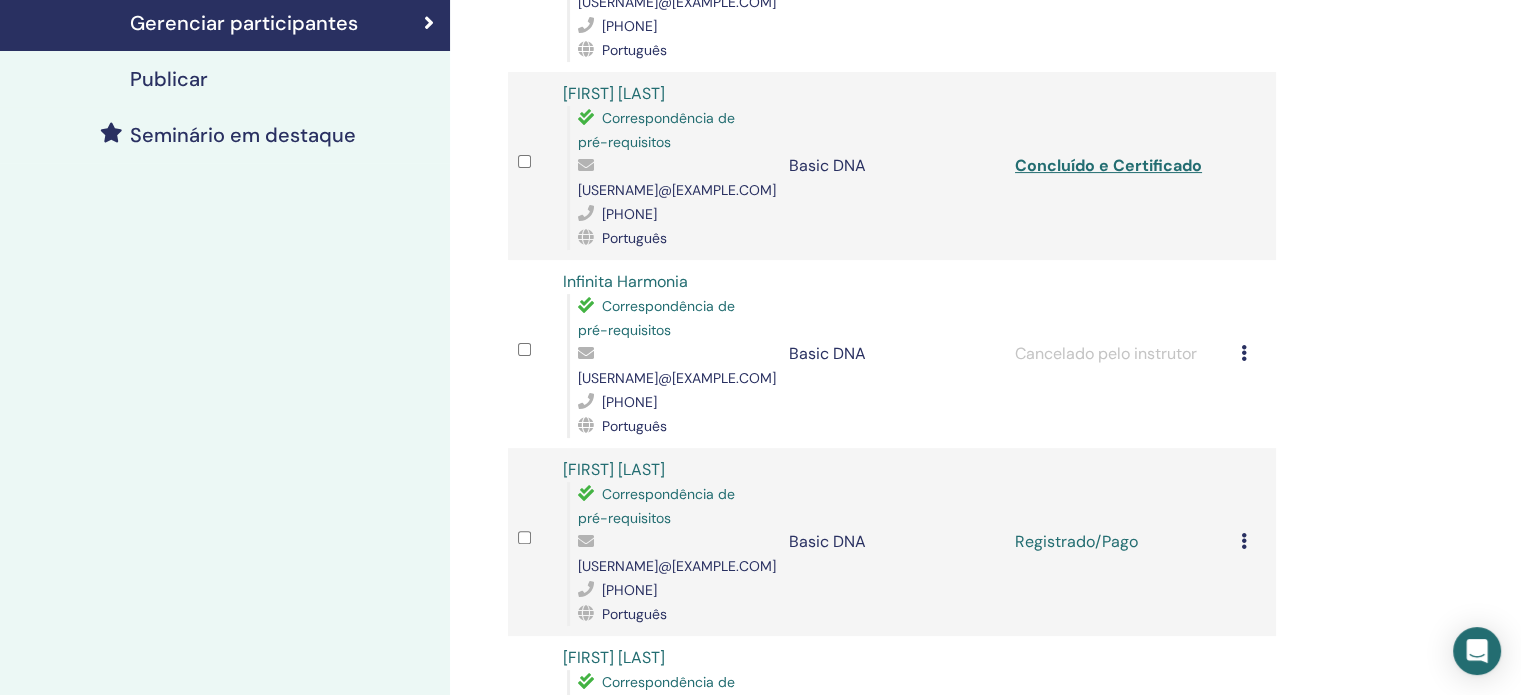 scroll, scrollTop: 476, scrollLeft: 0, axis: vertical 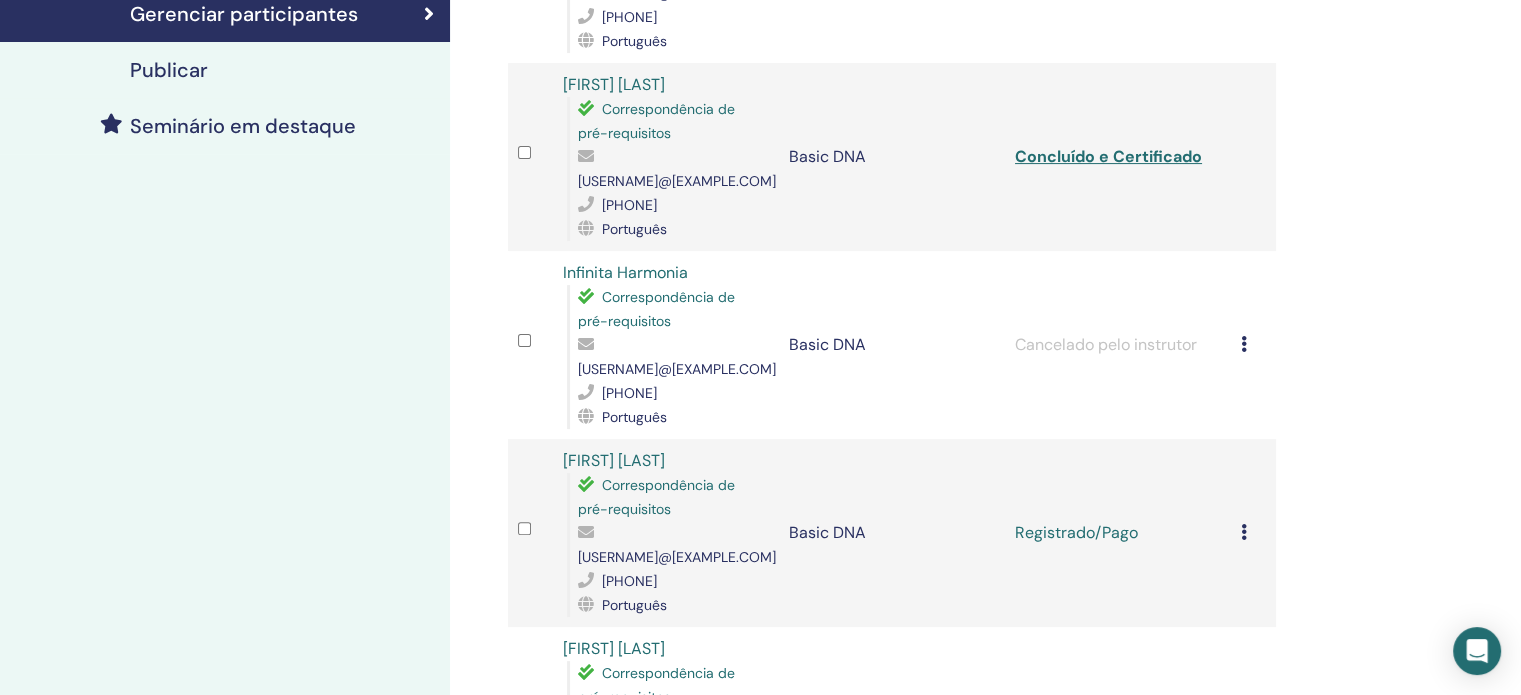 click at bounding box center (1244, 532) 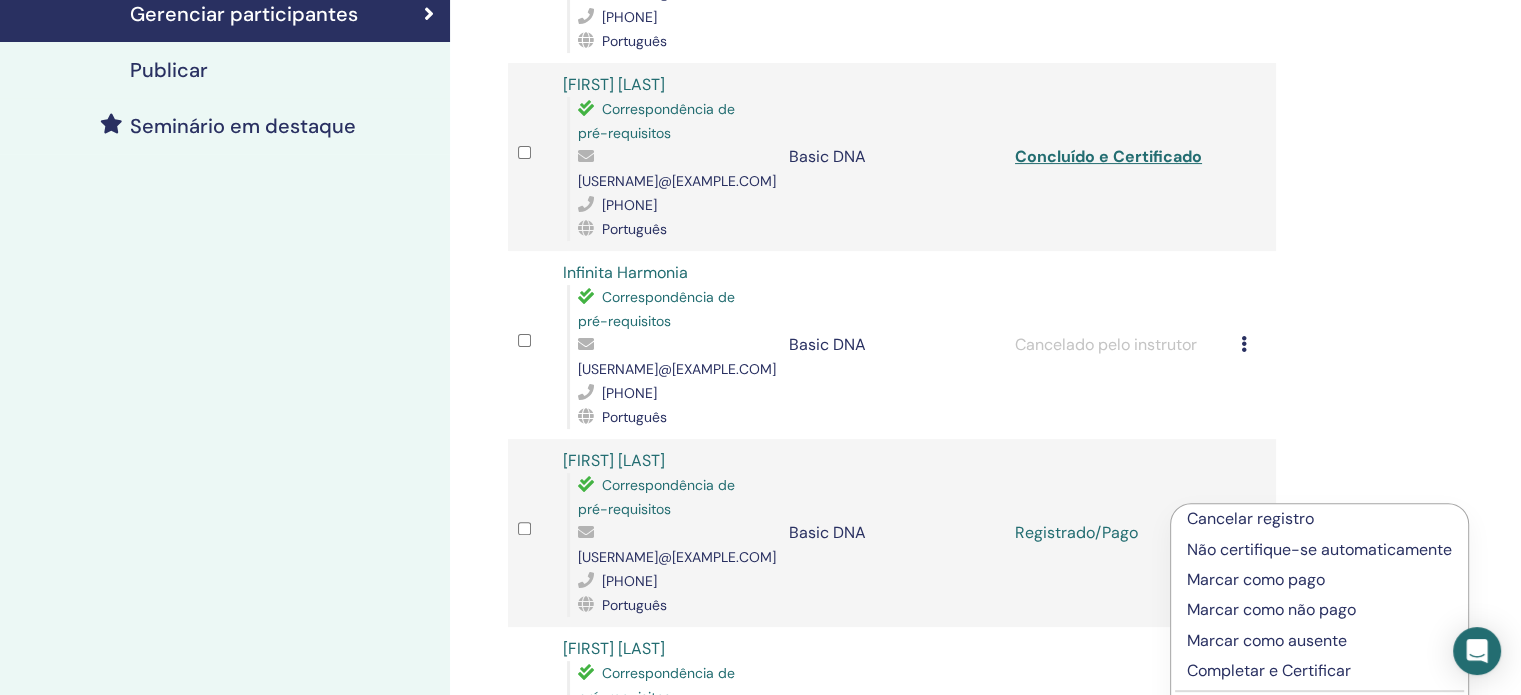 click on "Completar e Certificar" at bounding box center (1319, 671) 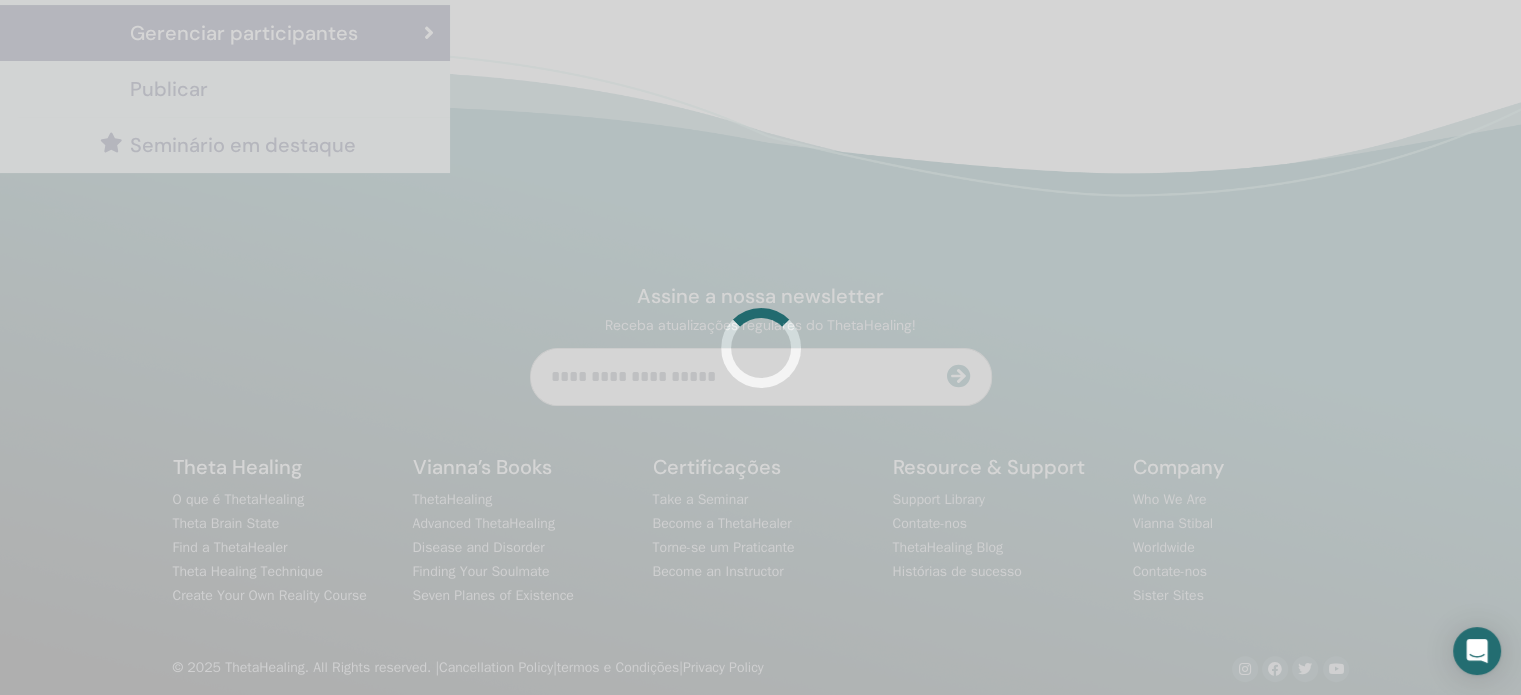 scroll, scrollTop: 476, scrollLeft: 0, axis: vertical 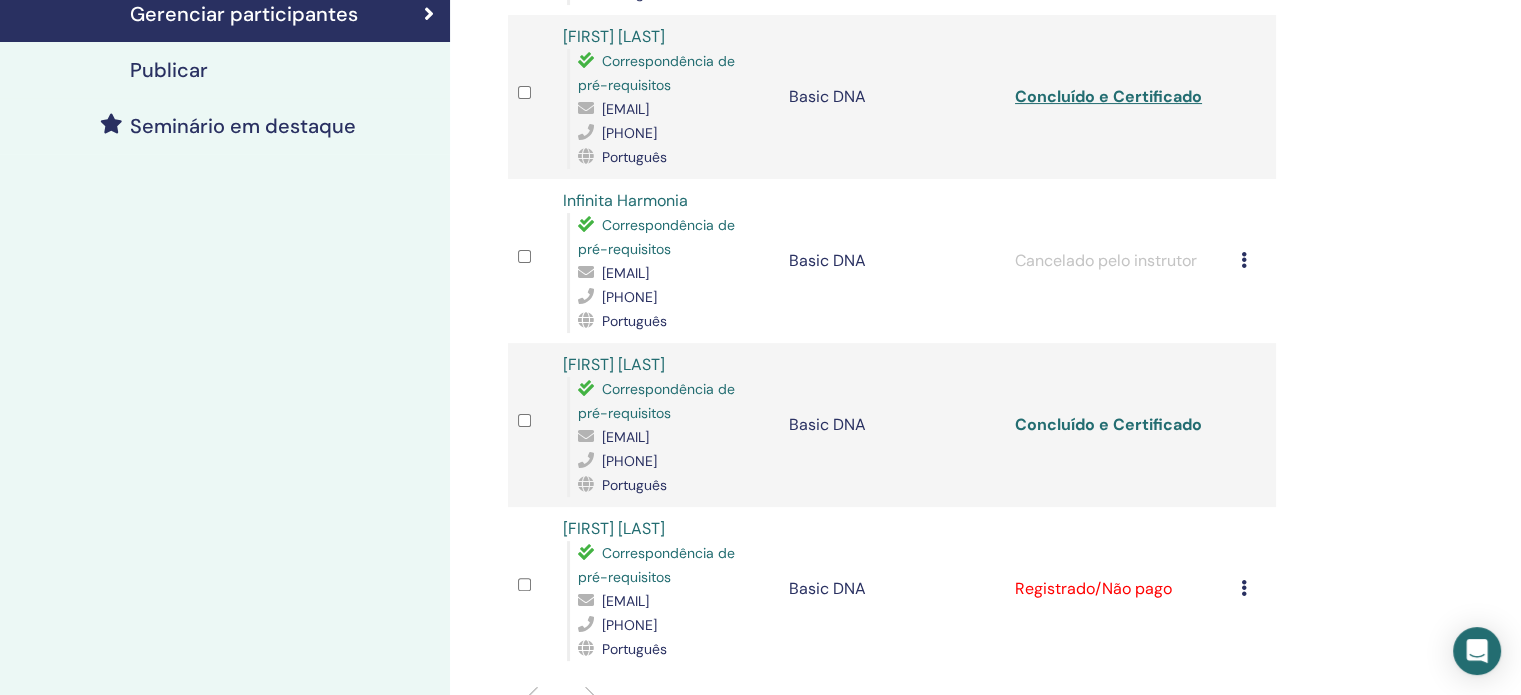 click on "Concluído e Certificado" at bounding box center (1108, 424) 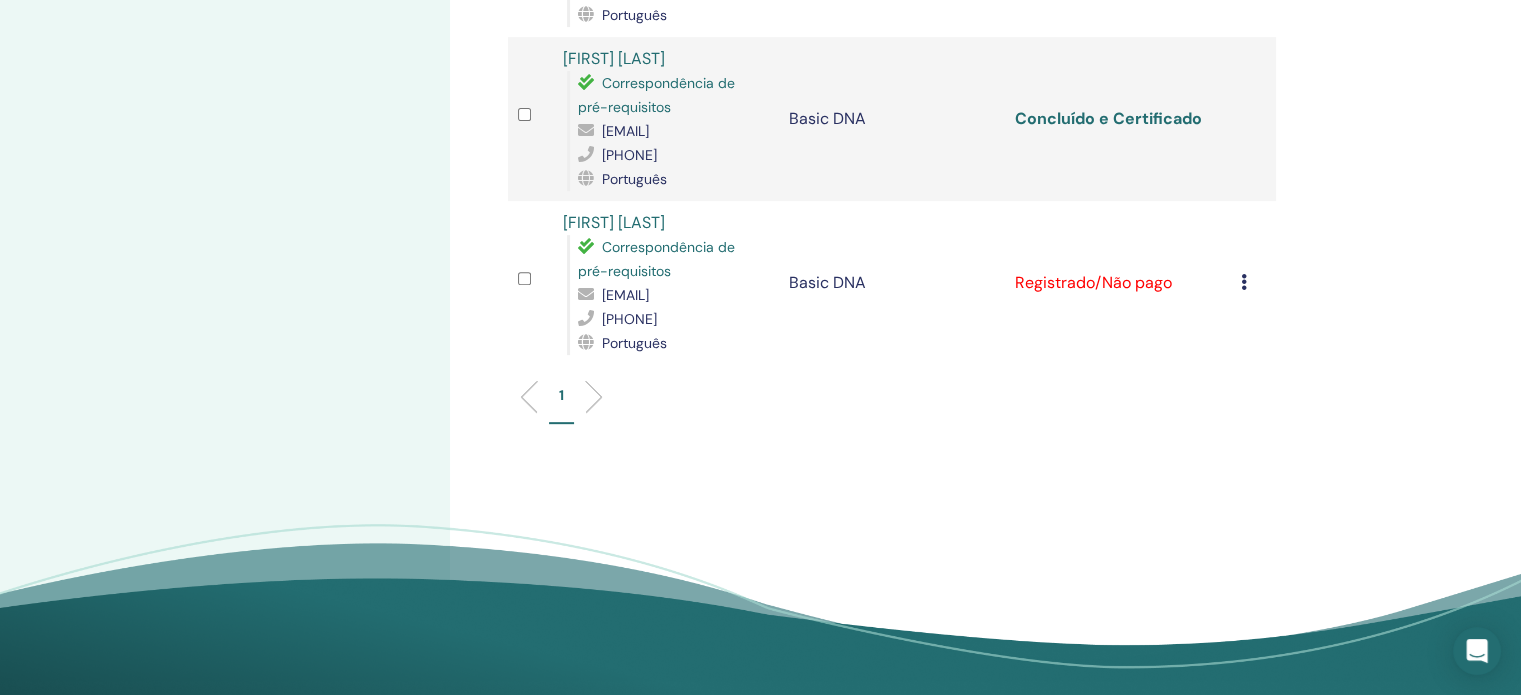 scroll, scrollTop: 784, scrollLeft: 0, axis: vertical 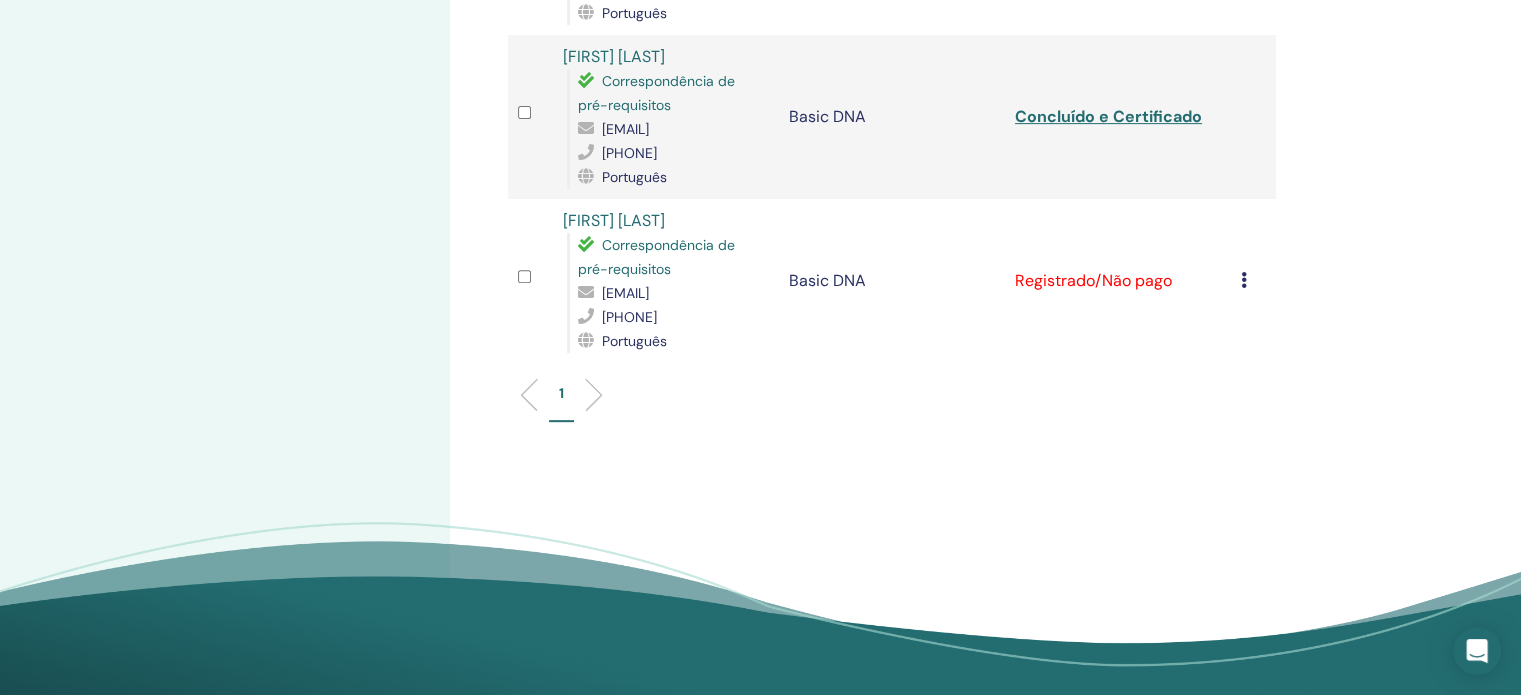 click on "Cancelar registro Não certifique-se automaticamente Marcar como pago Marcar como não pago Marcar como ausente Completar e Certificar Baixar certificado" at bounding box center [1253, 281] 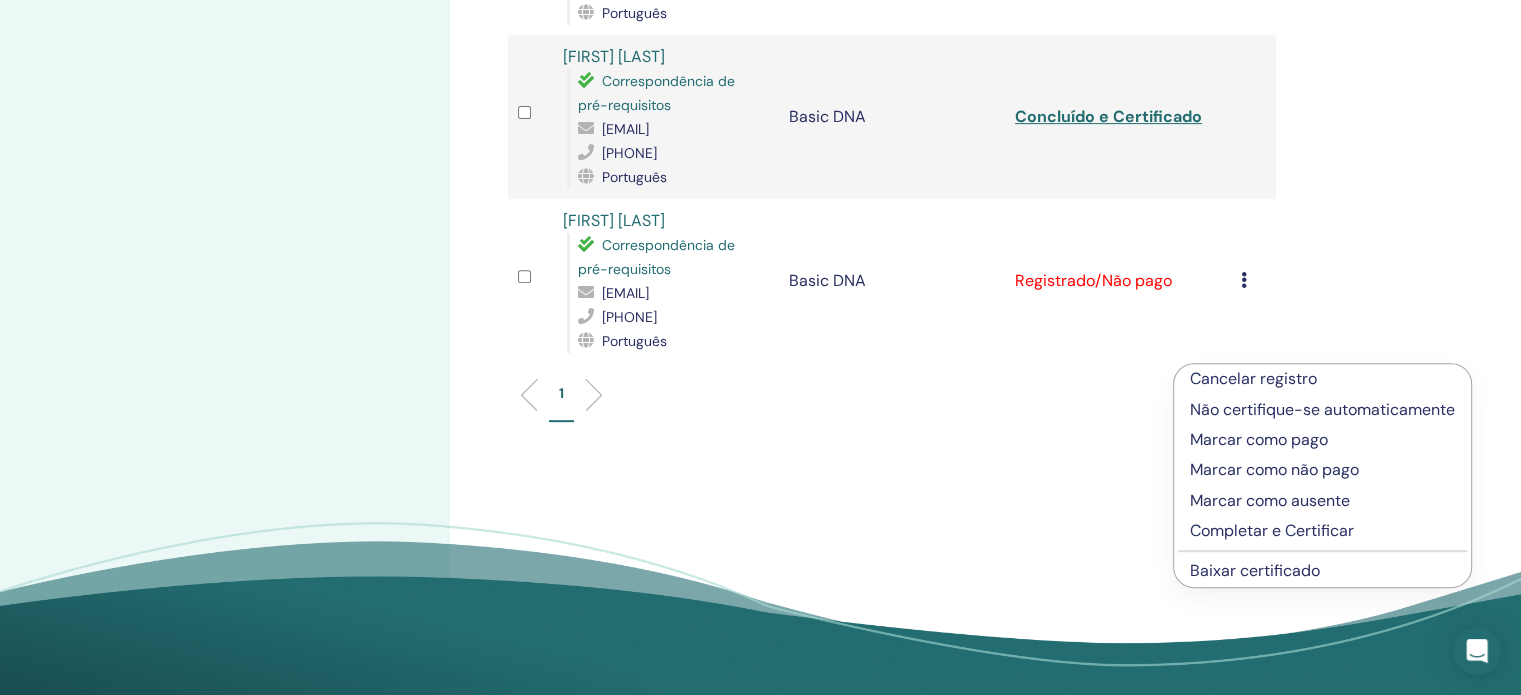 click on "Marcar como pago" at bounding box center (1322, 440) 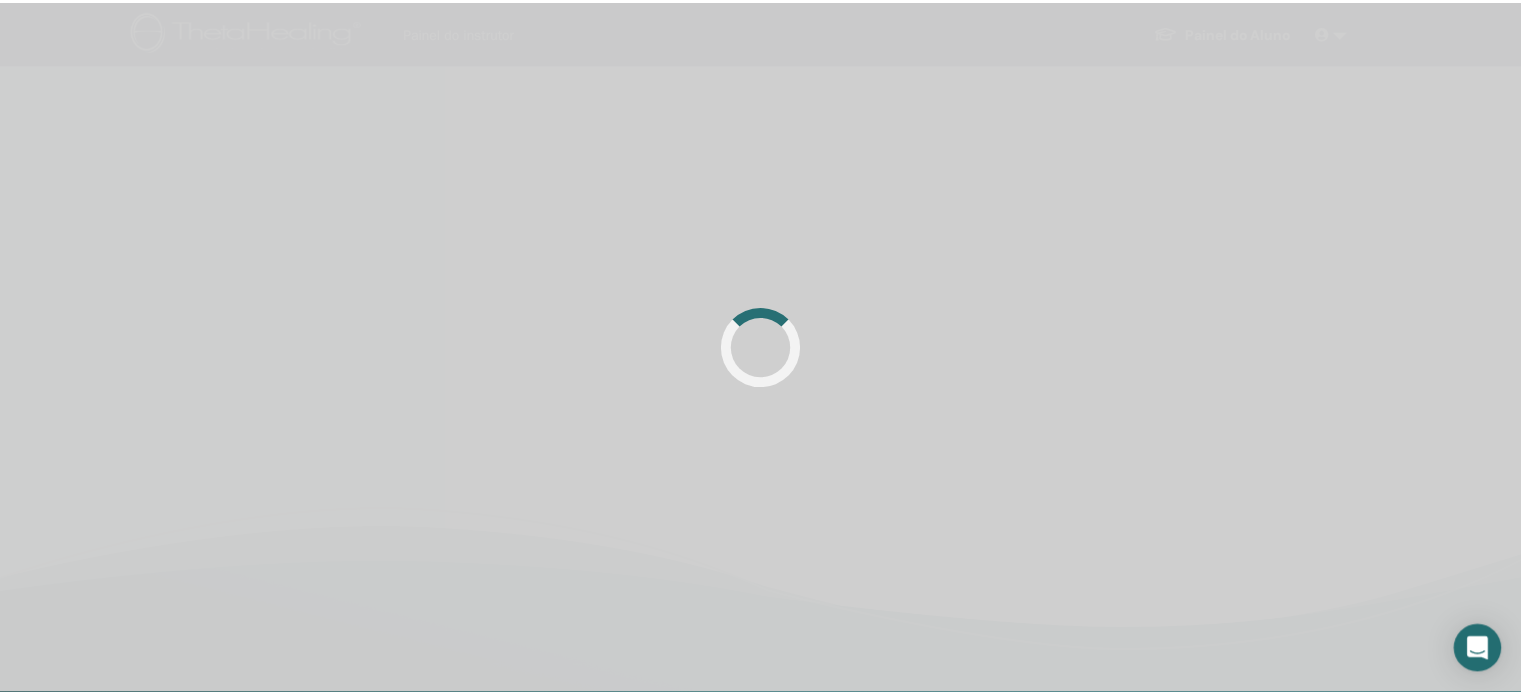 scroll, scrollTop: 0, scrollLeft: 0, axis: both 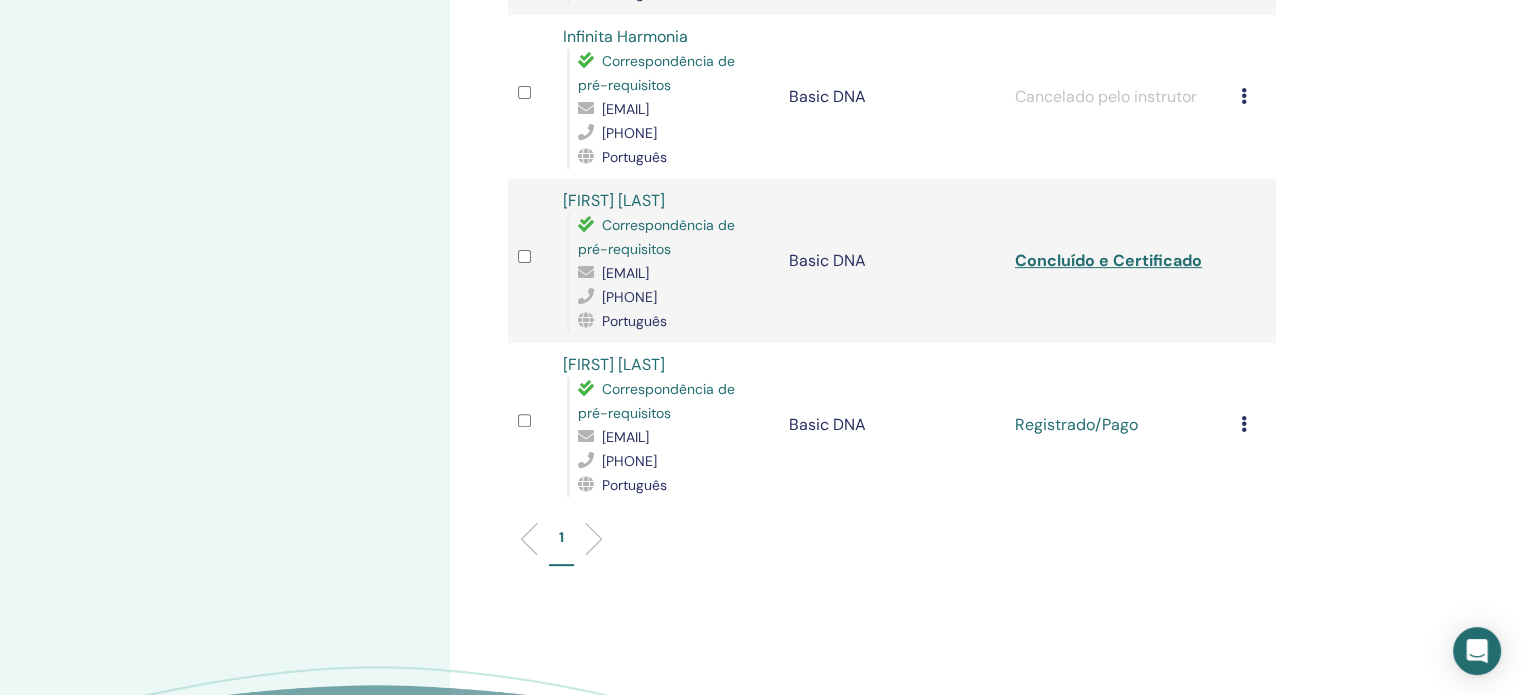 click at bounding box center (1244, 424) 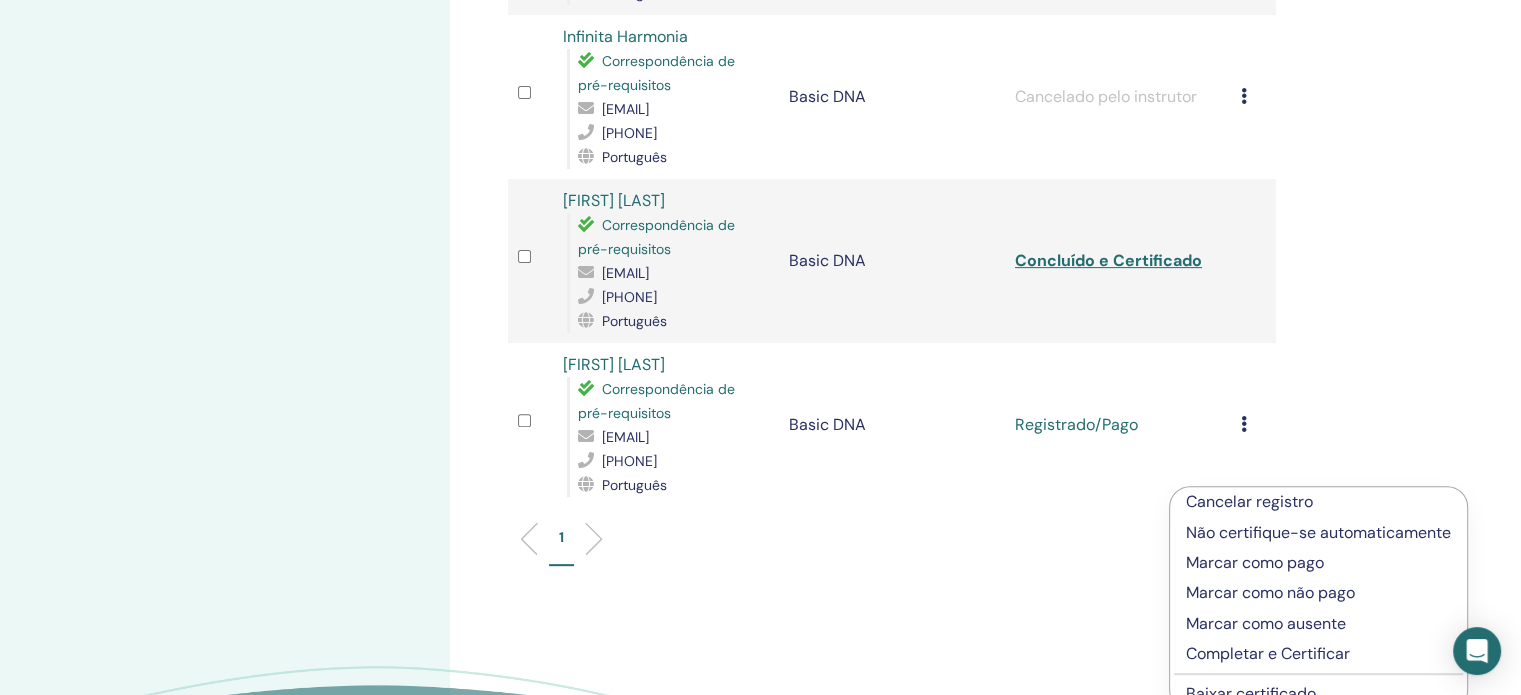 click on "Completar e Certificar" at bounding box center [1318, 654] 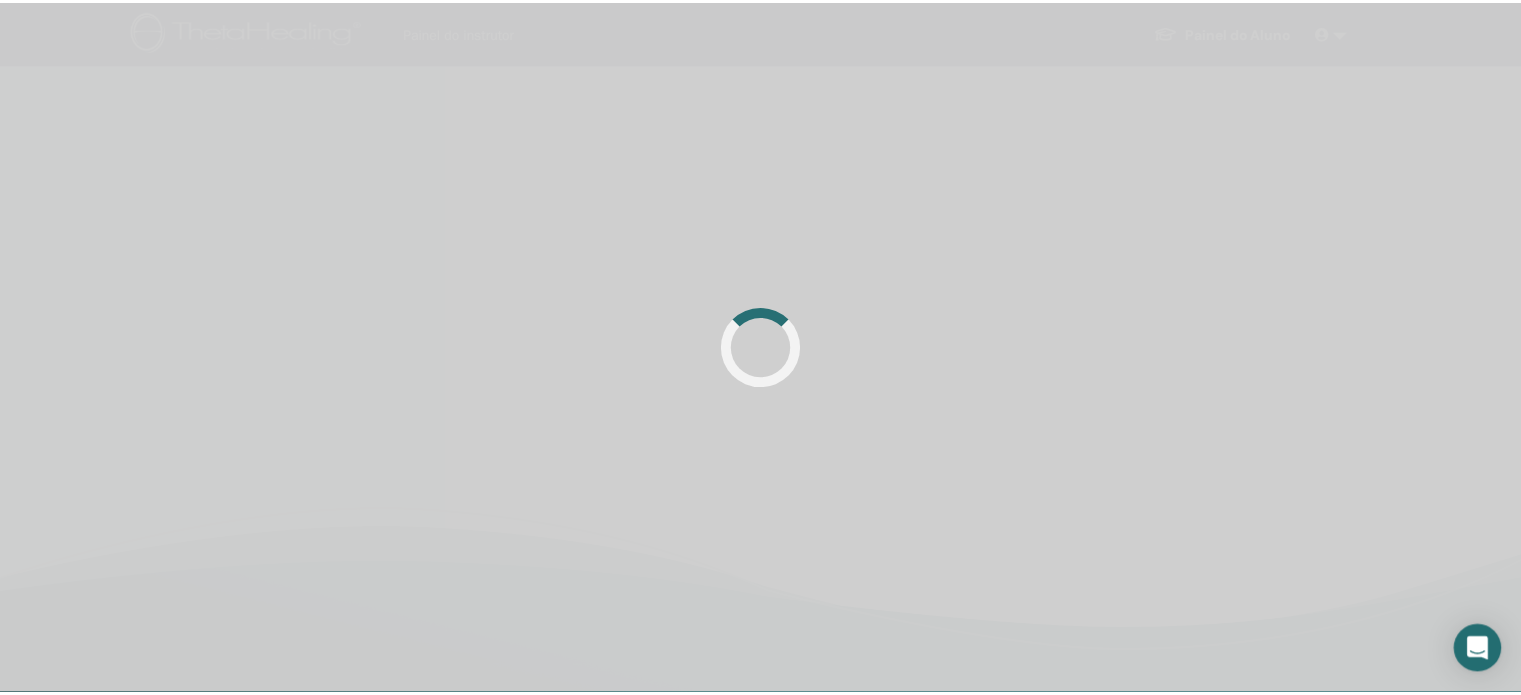 scroll, scrollTop: 476, scrollLeft: 0, axis: vertical 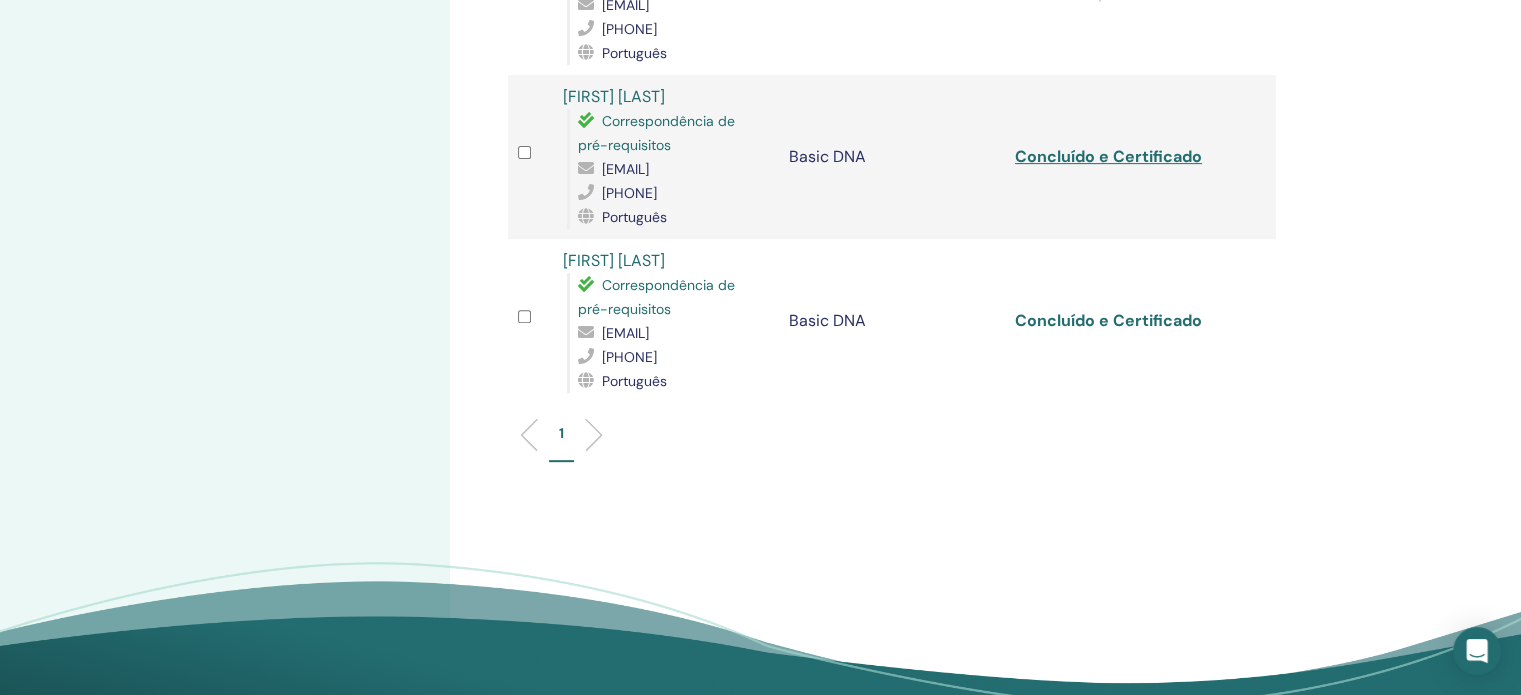 click on "Concluído e Certificado" at bounding box center (1108, 320) 